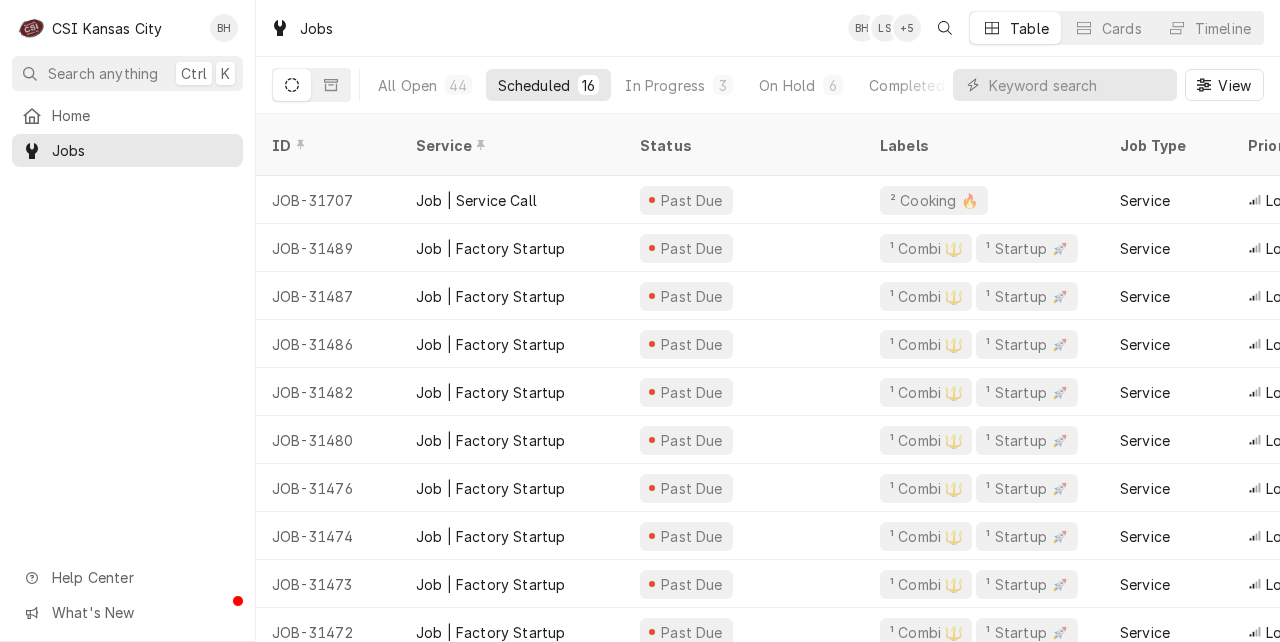 scroll, scrollTop: 0, scrollLeft: 0, axis: both 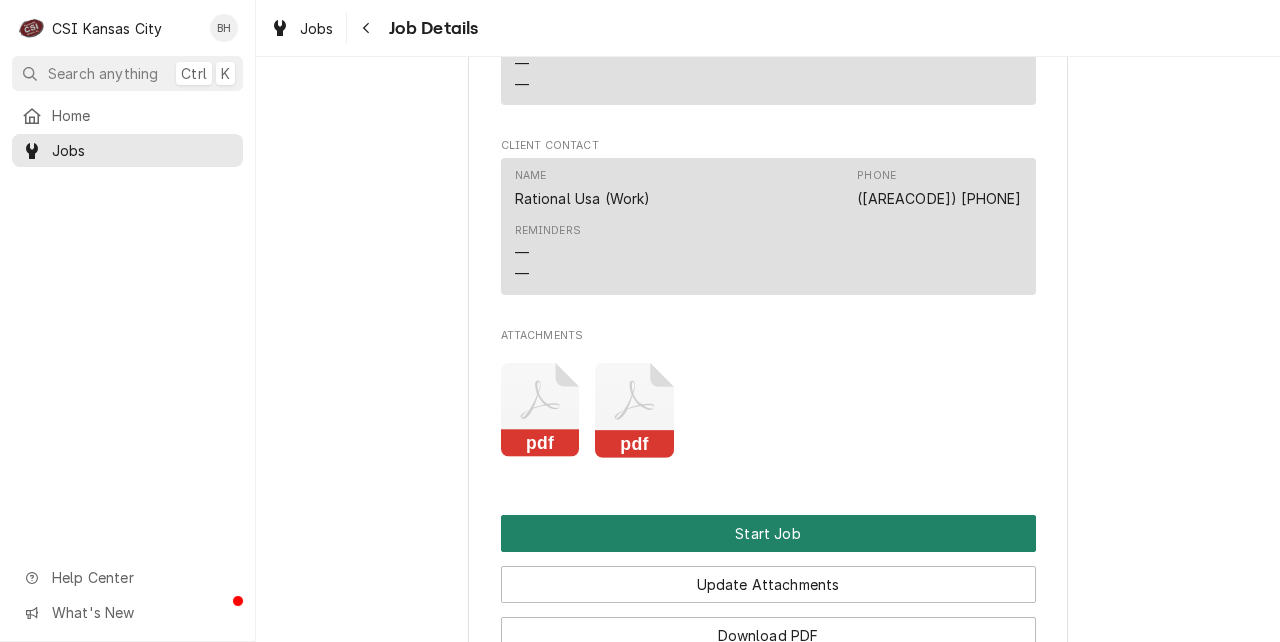click on "Start Job" at bounding box center (768, 533) 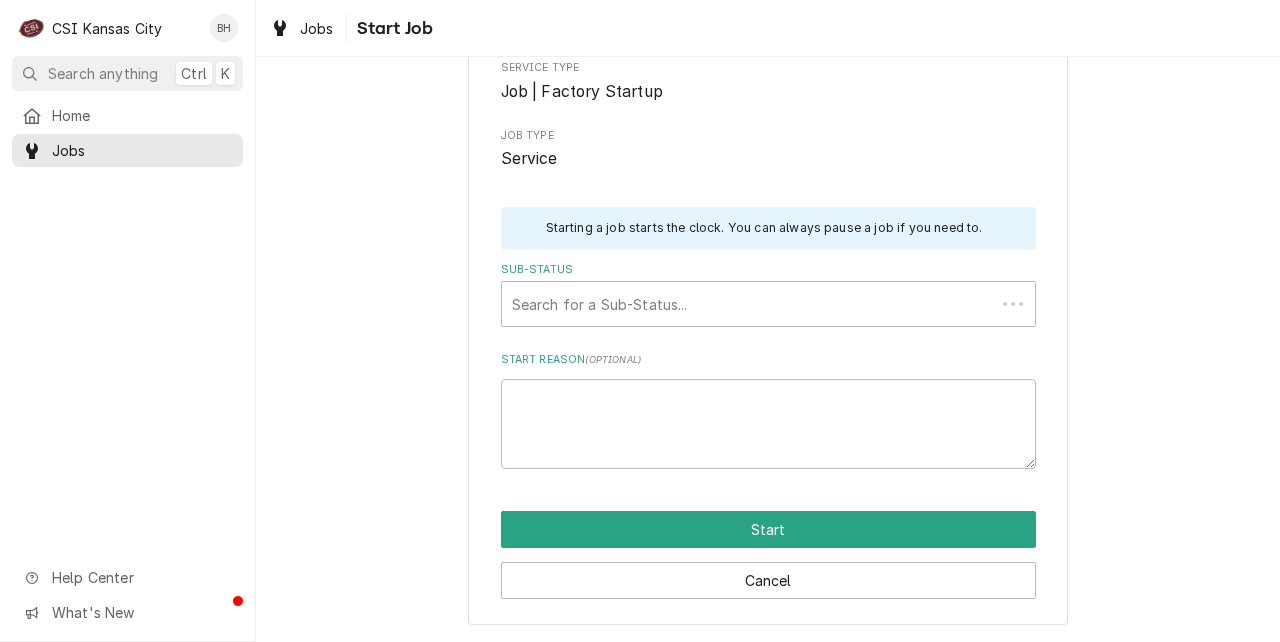 scroll, scrollTop: 0, scrollLeft: 0, axis: both 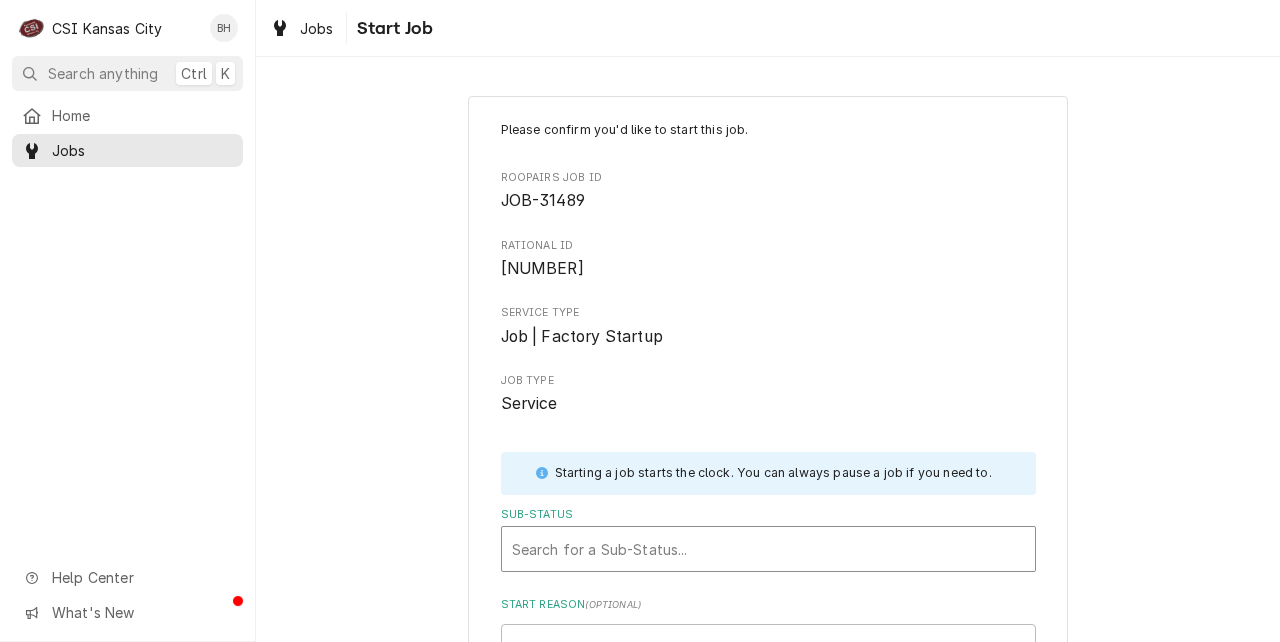click at bounding box center (768, 549) 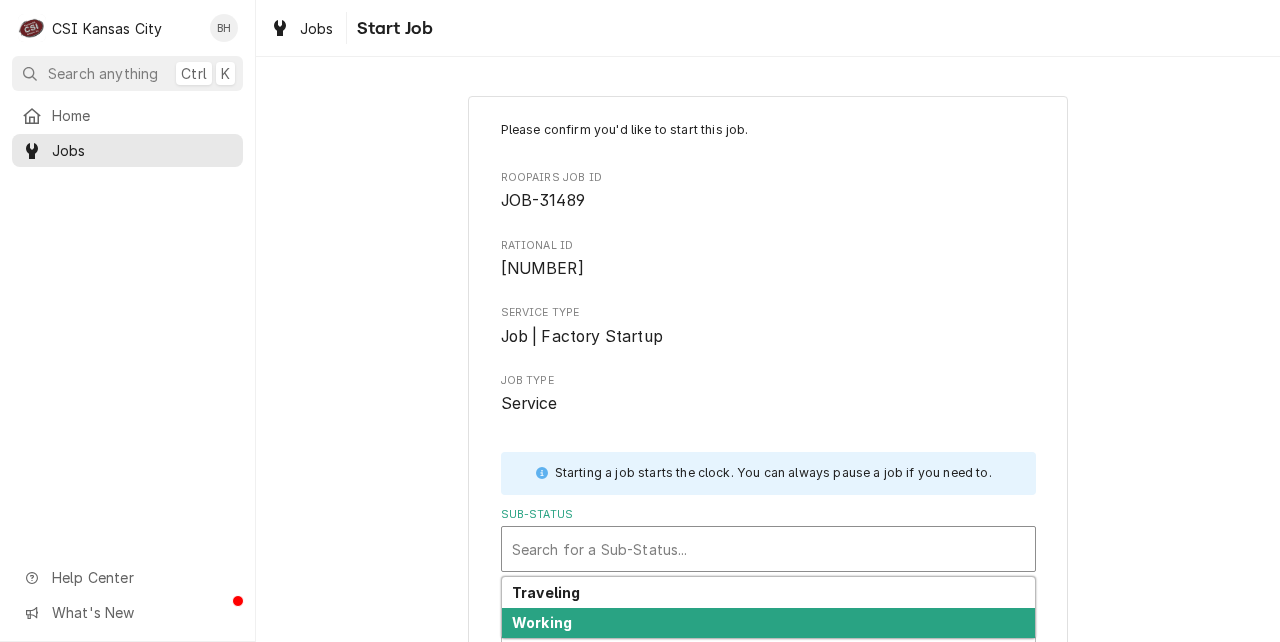 click on "Working" at bounding box center (542, 622) 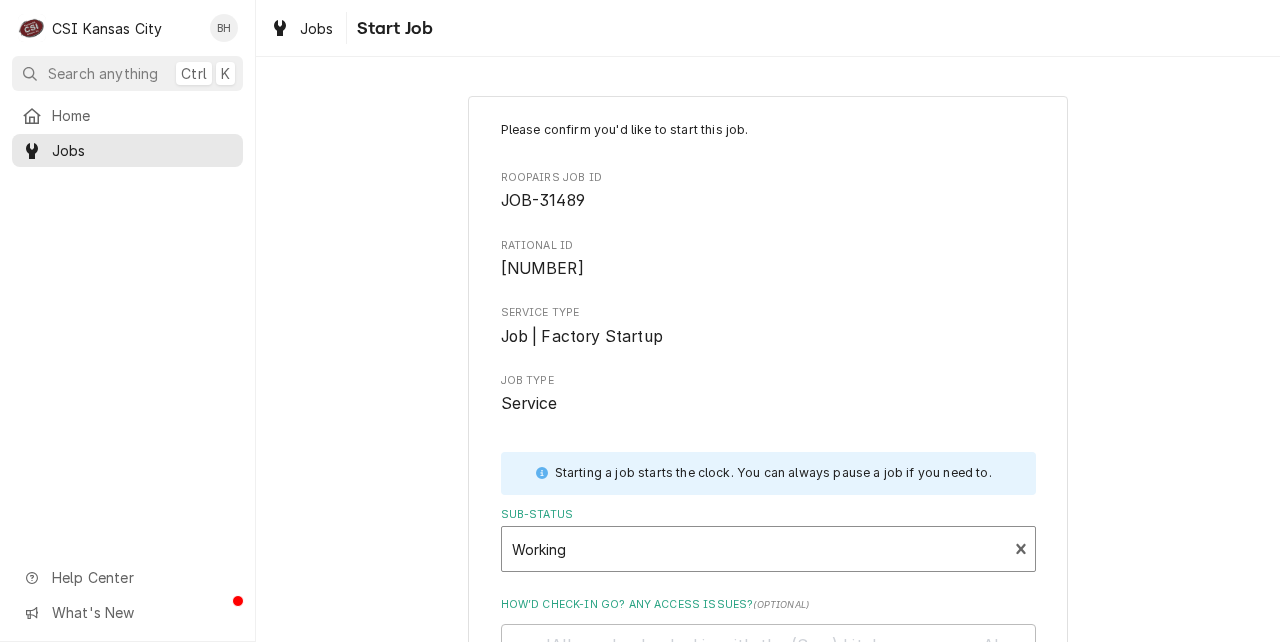 scroll, scrollTop: 294, scrollLeft: 0, axis: vertical 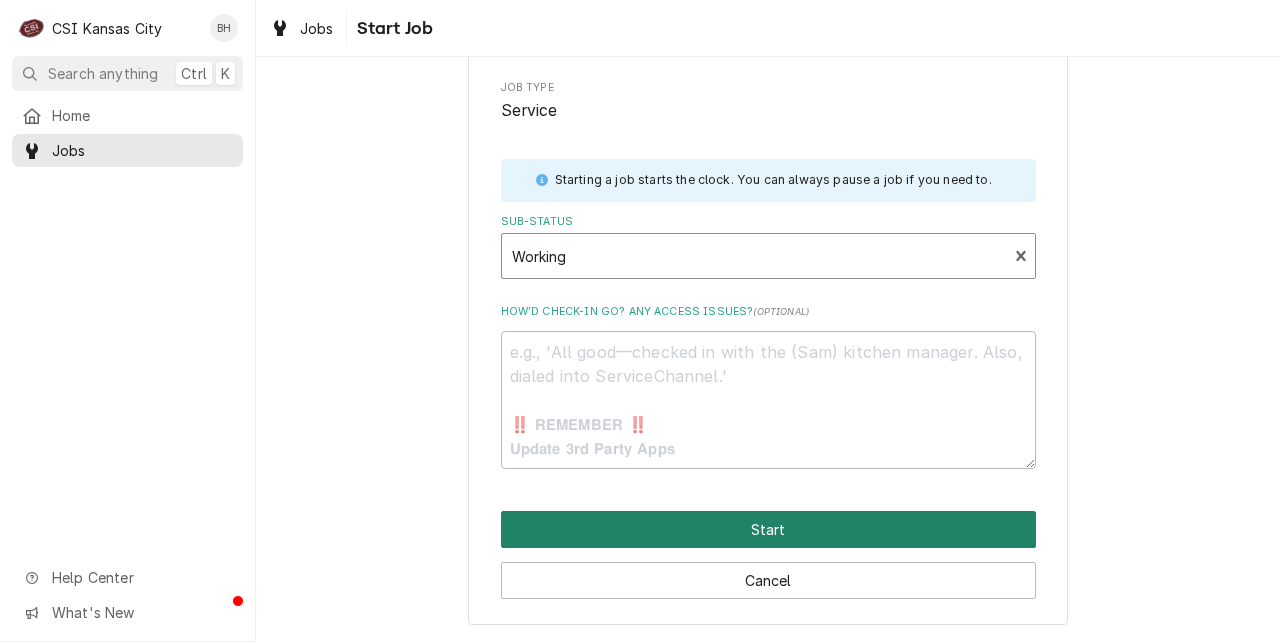click on "Start" at bounding box center [768, 529] 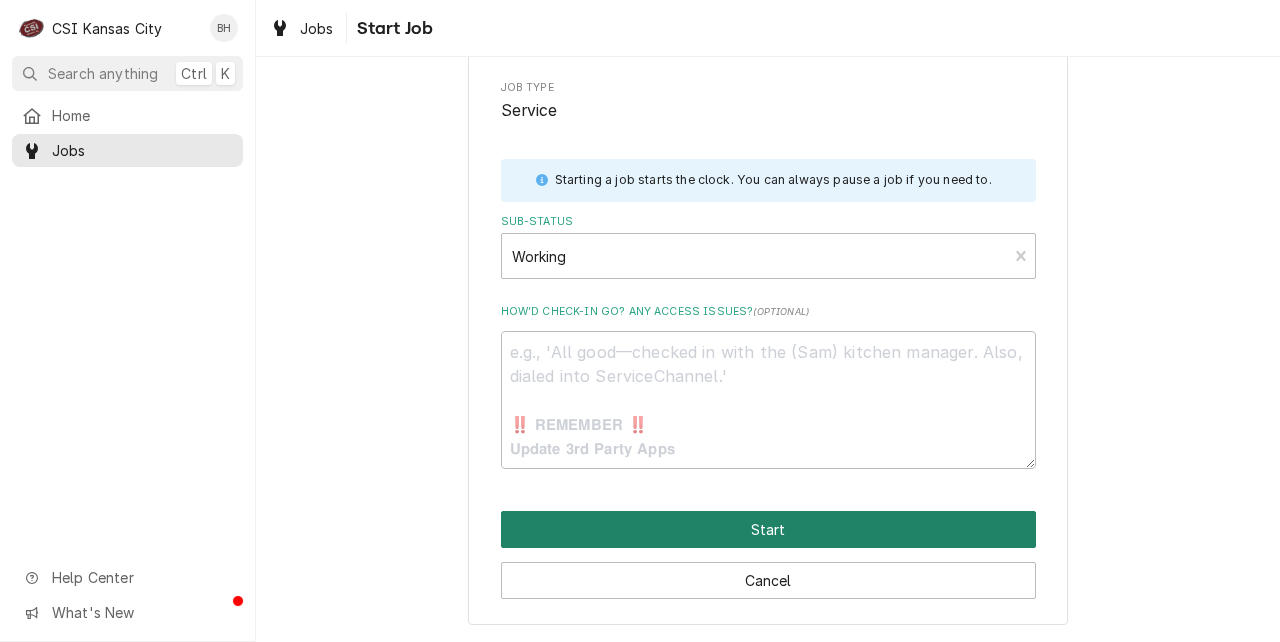 type on "x" 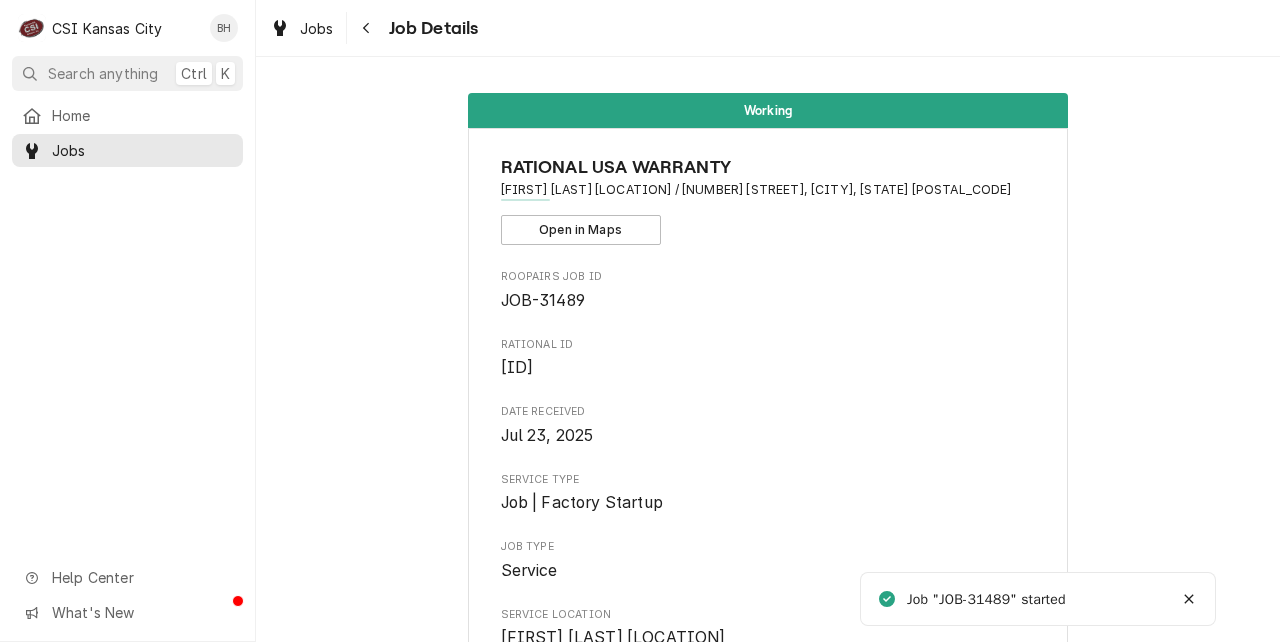 scroll, scrollTop: 0, scrollLeft: 0, axis: both 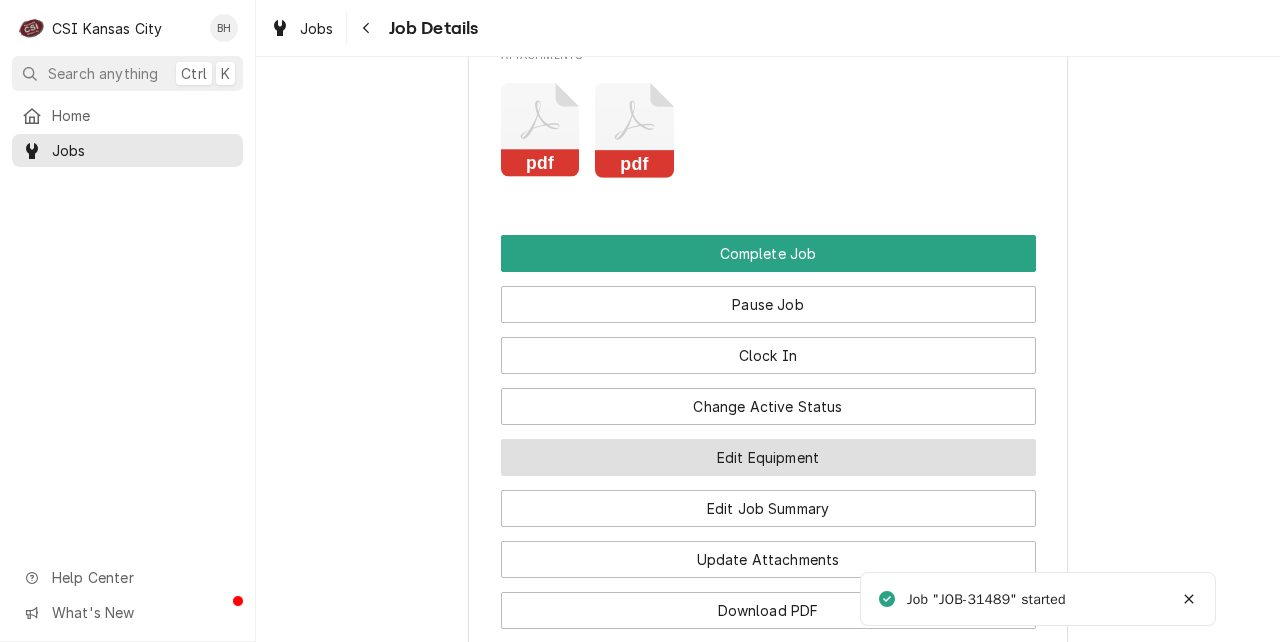 click on "Edit Equipment" at bounding box center [768, 457] 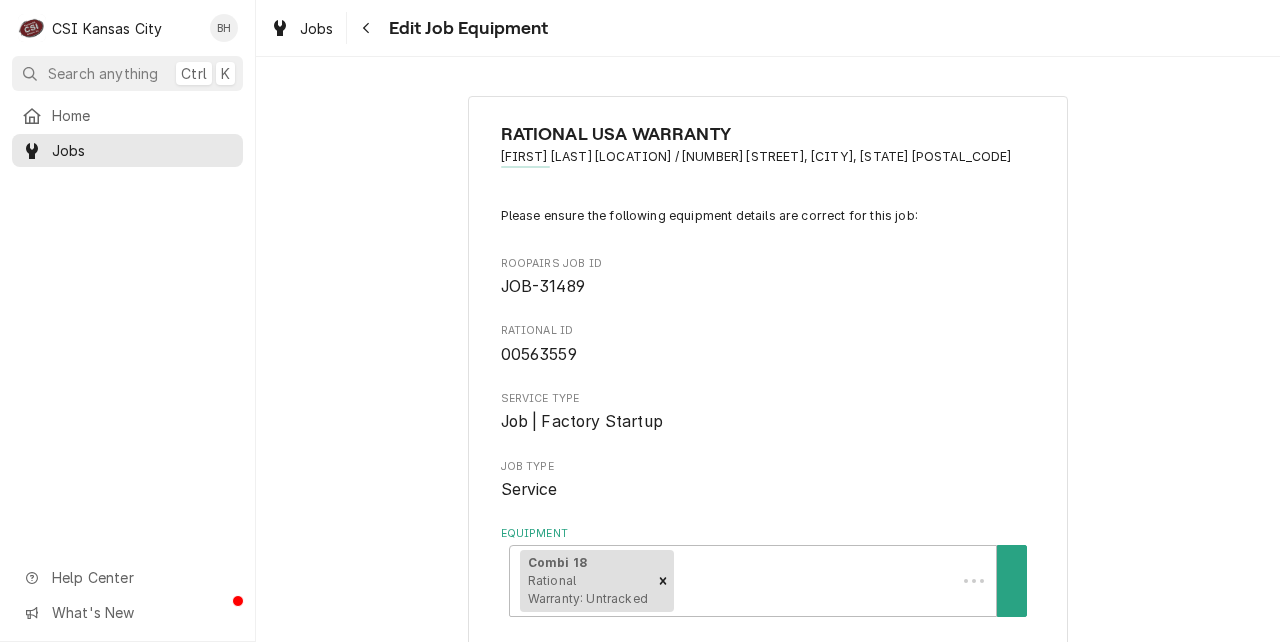 scroll, scrollTop: 0, scrollLeft: 0, axis: both 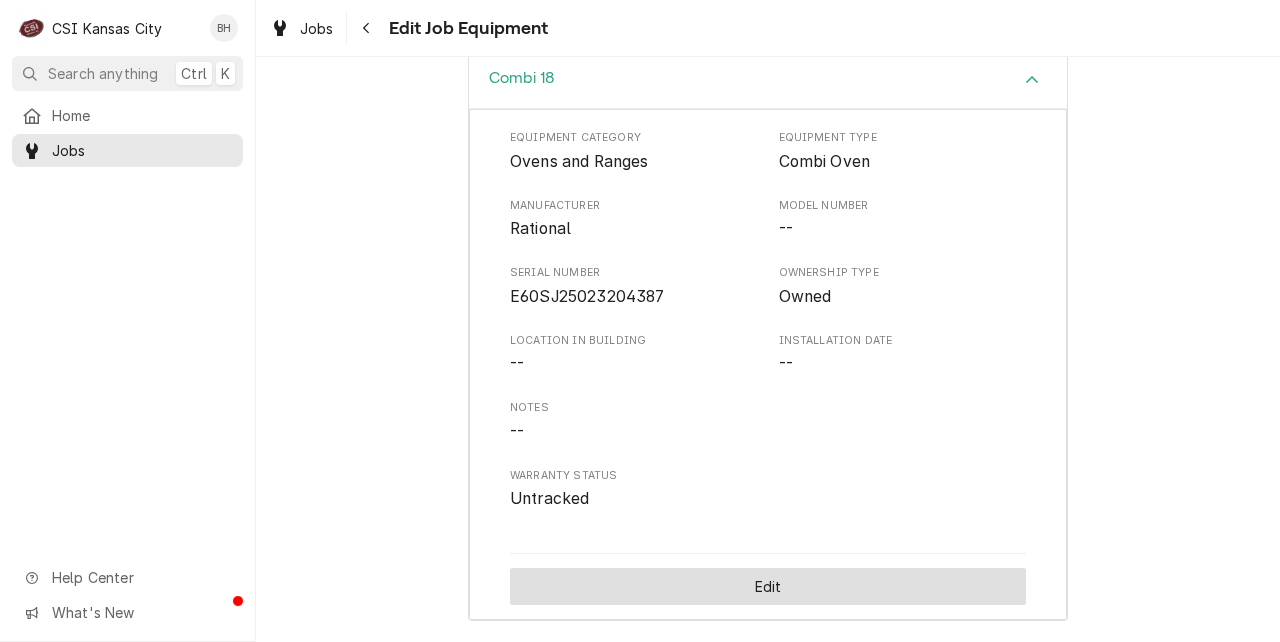 click on "Edit" at bounding box center (768, 586) 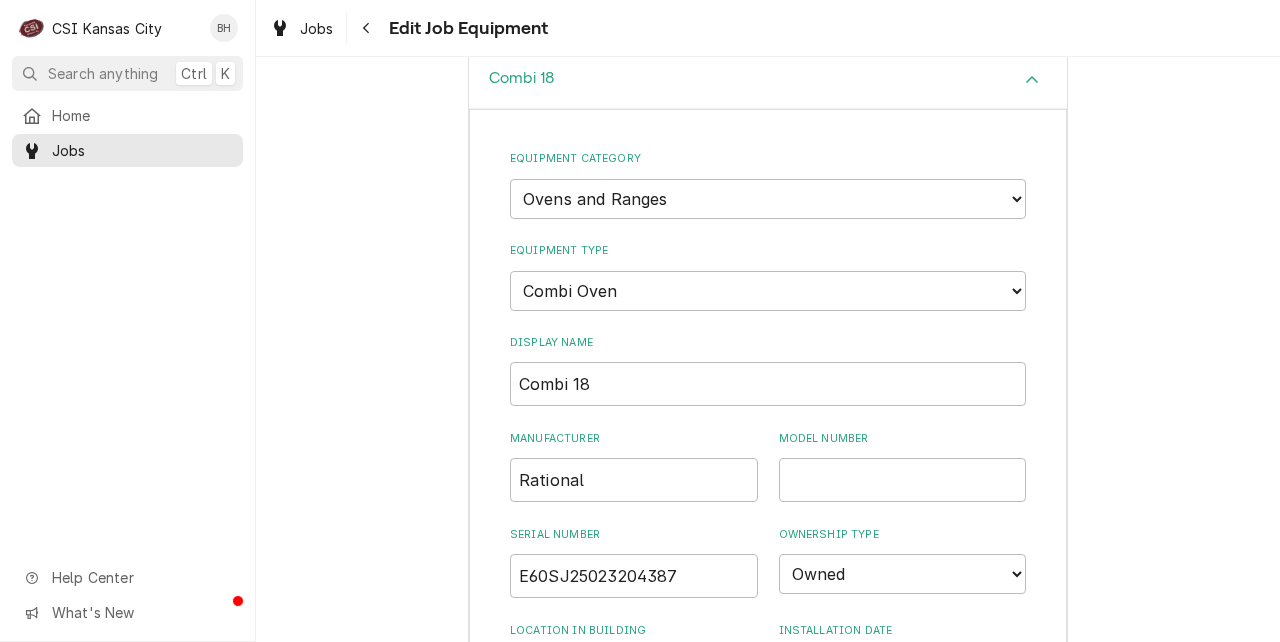 scroll, scrollTop: 1099, scrollLeft: 0, axis: vertical 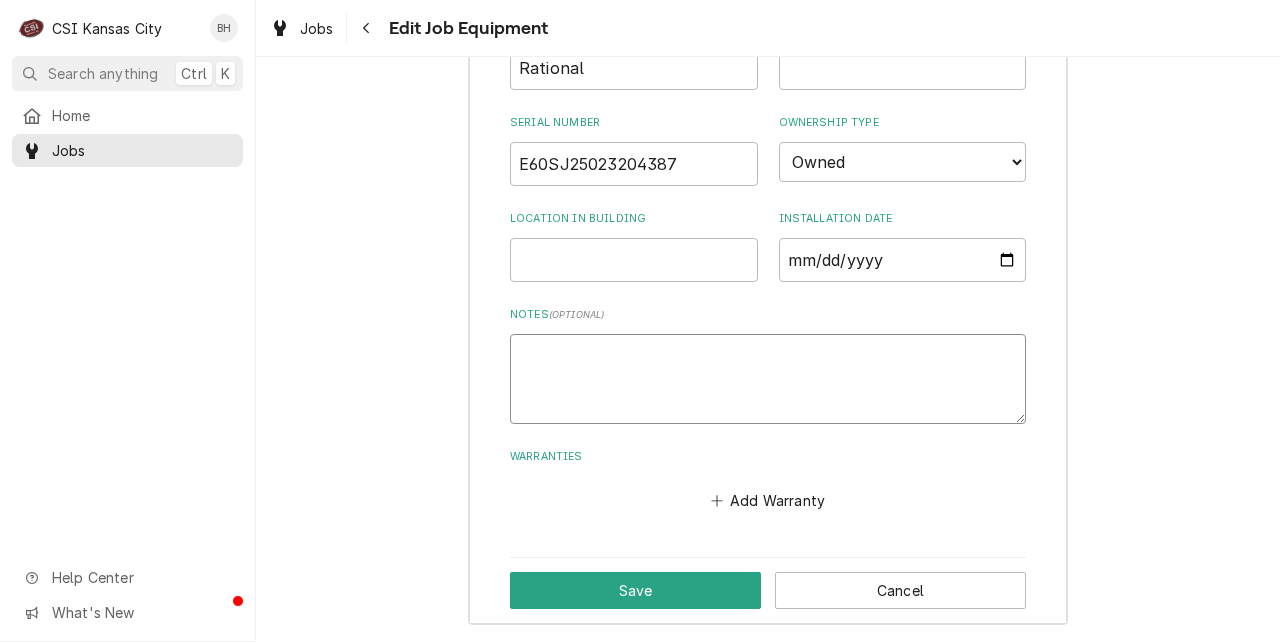 click on "Notes  ( optional )" at bounding box center [768, 379] 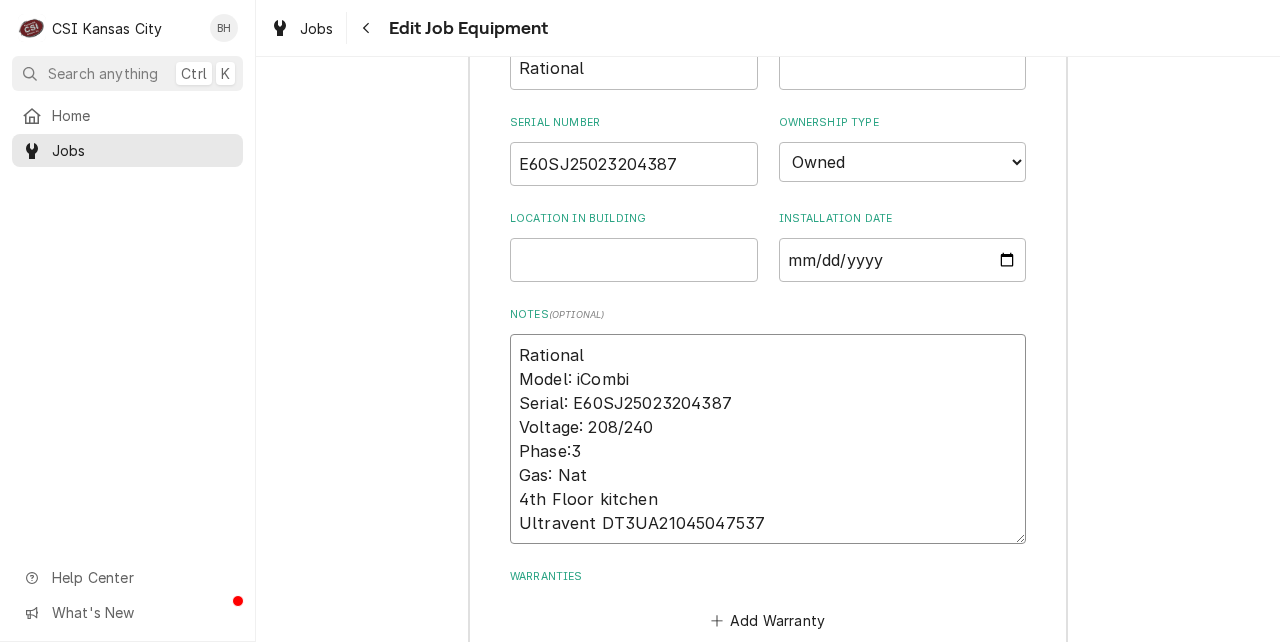 type on "x" 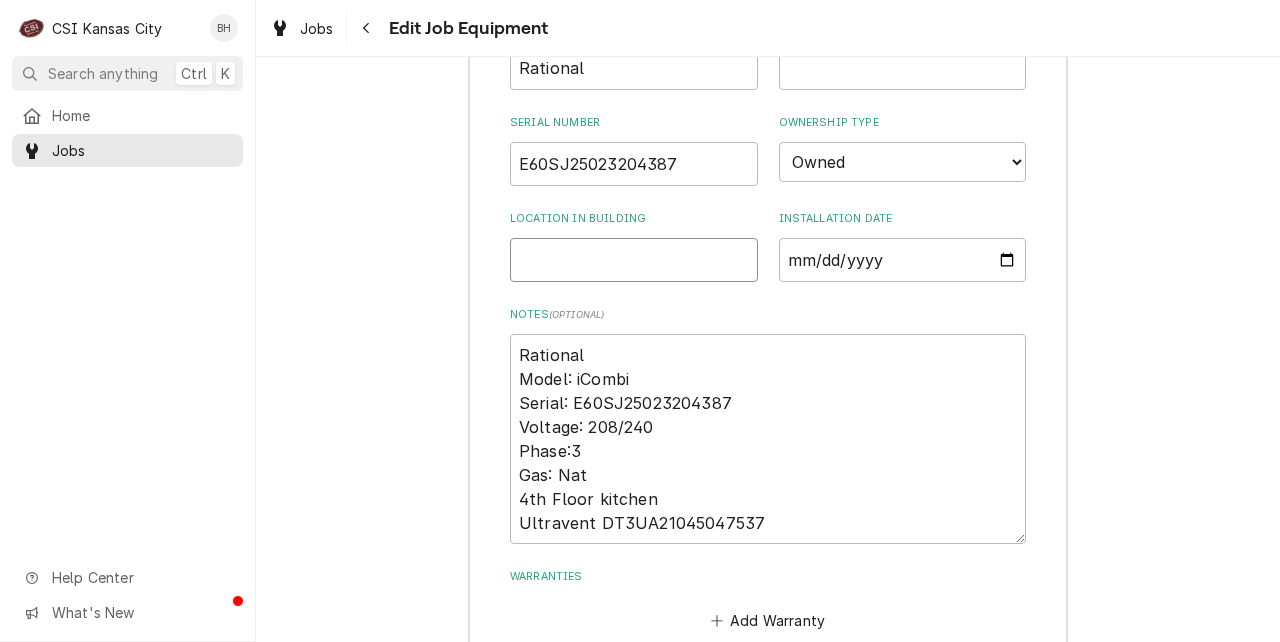 click on "Location in Building" at bounding box center (634, 260) 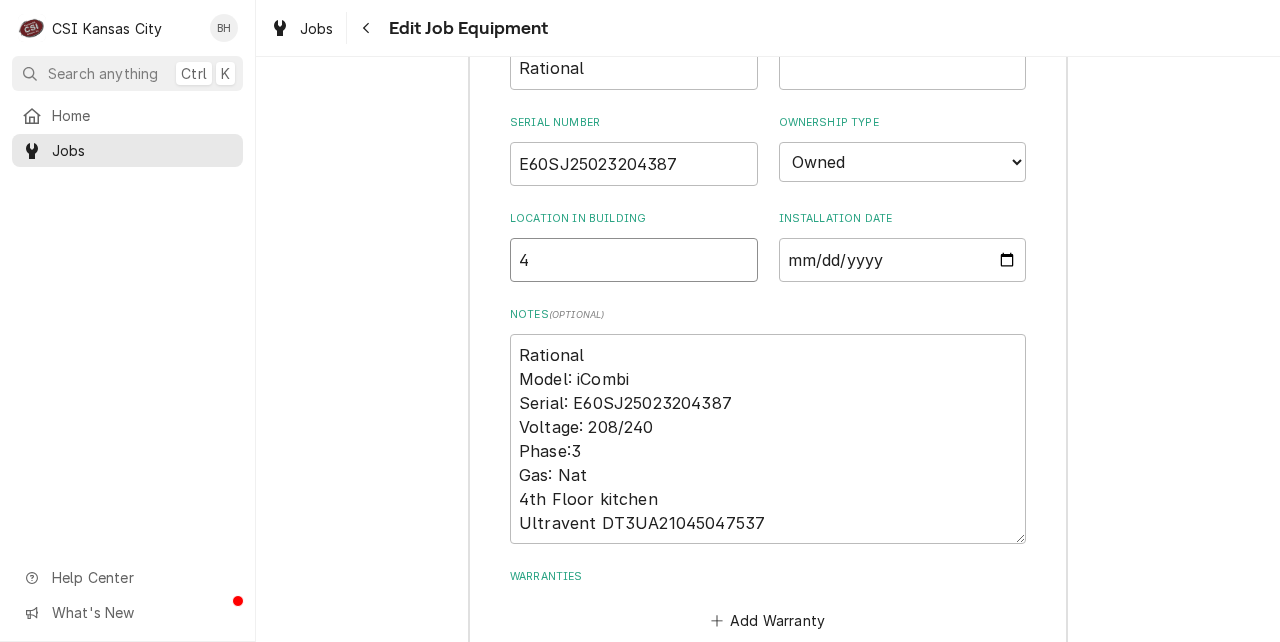 type on "x" 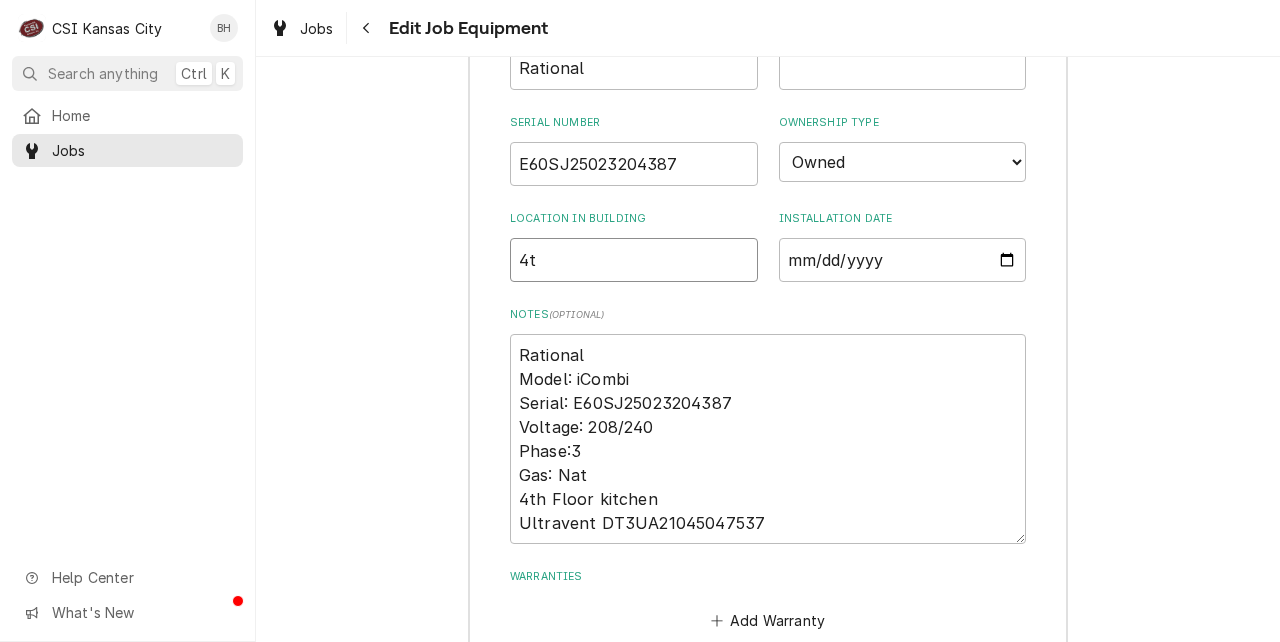 type on "x" 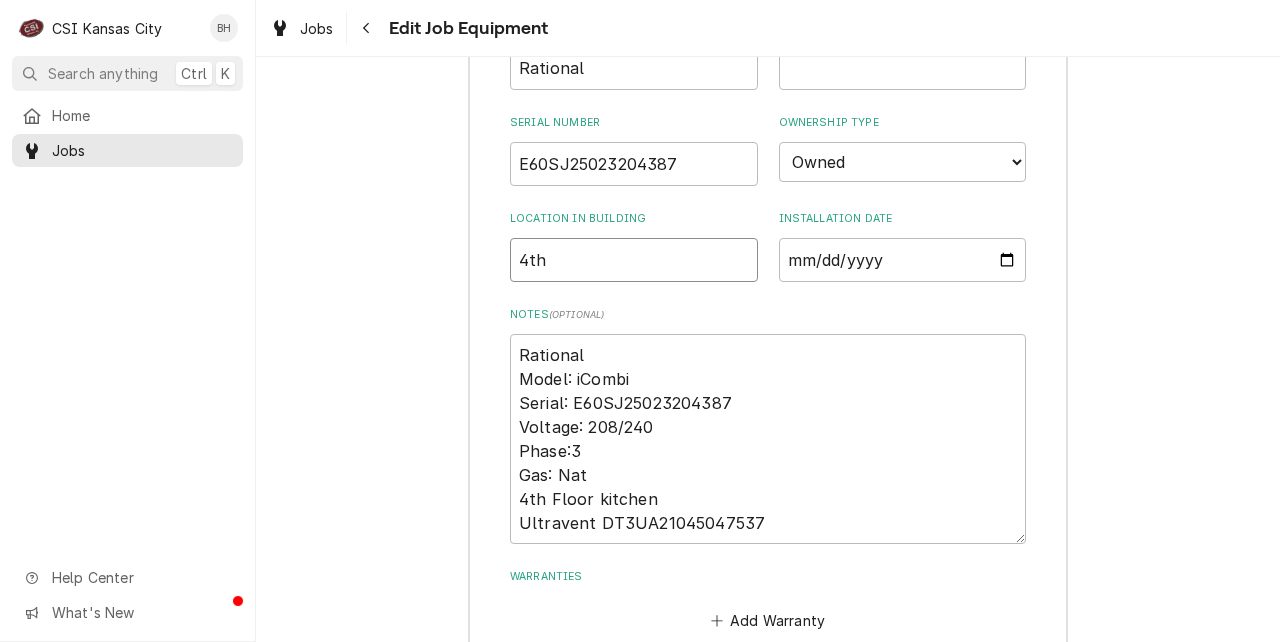 type on "x" 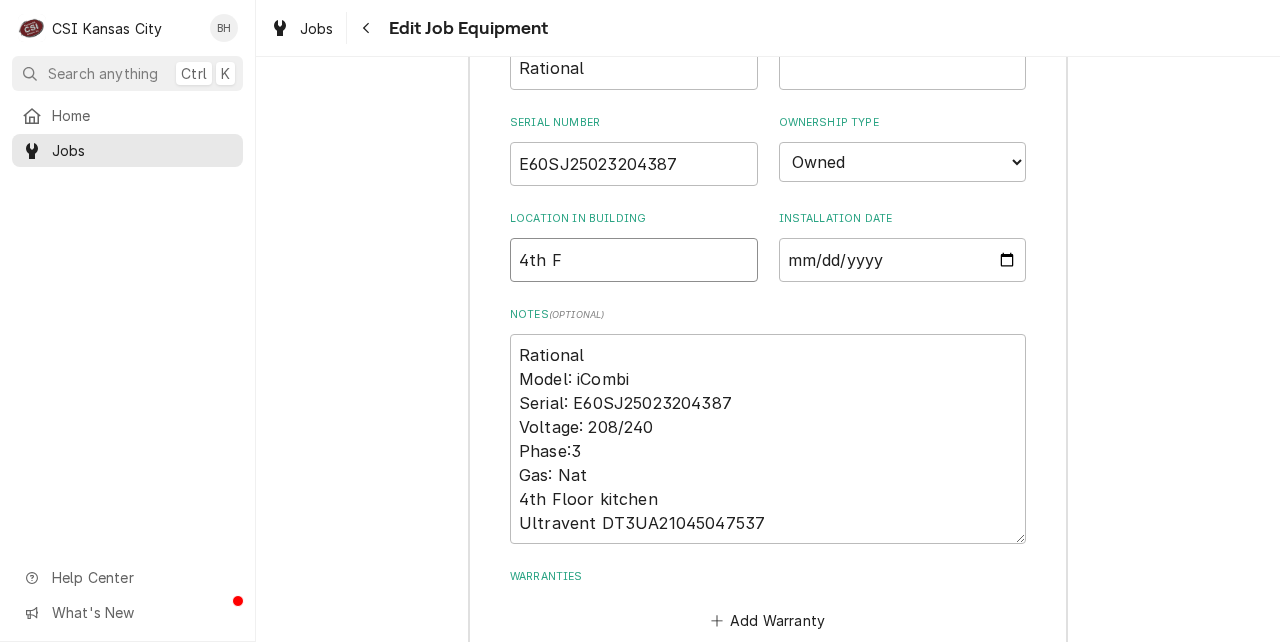 type on "x" 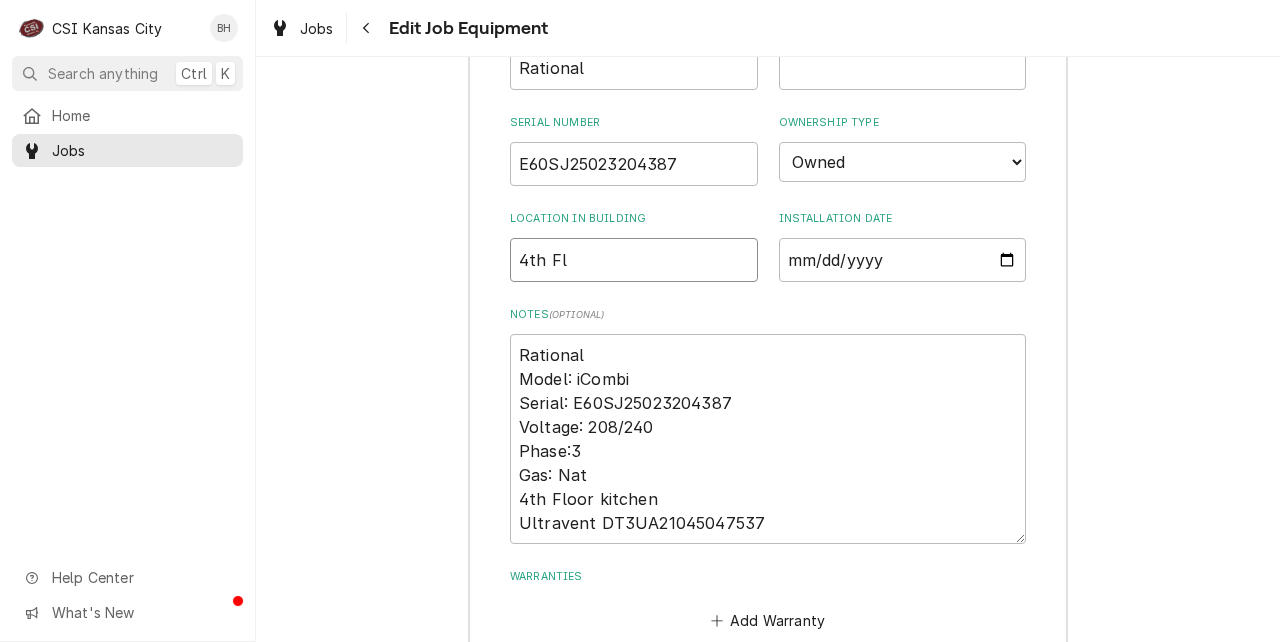 type on "x" 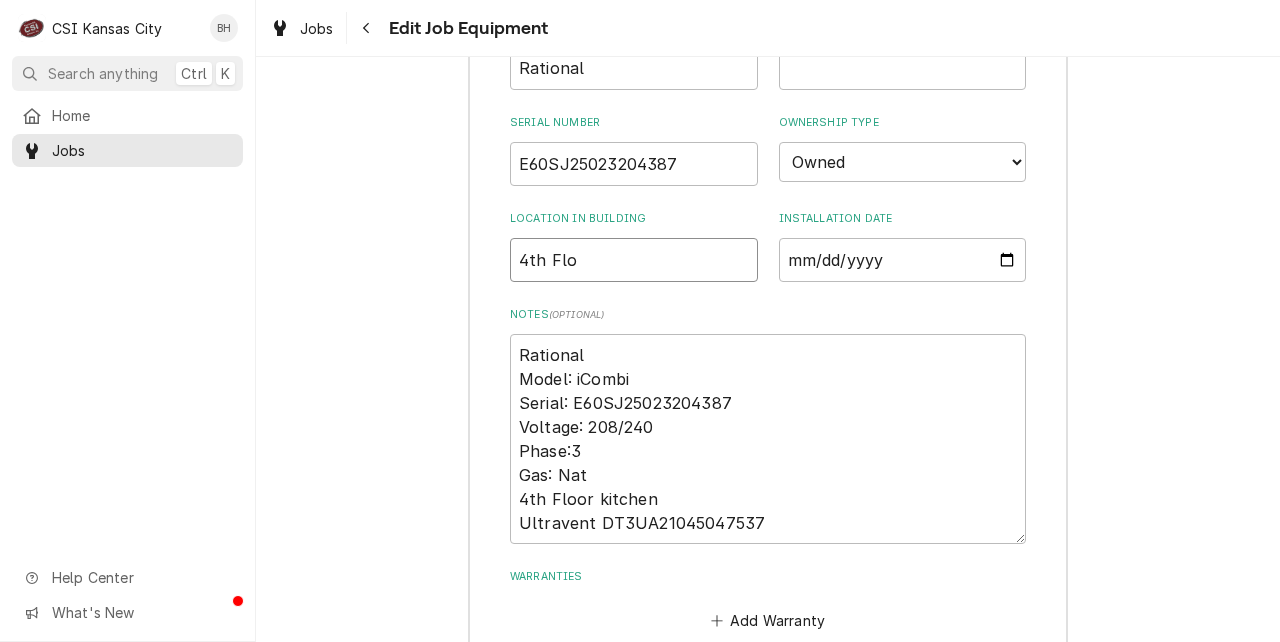 type on "x" 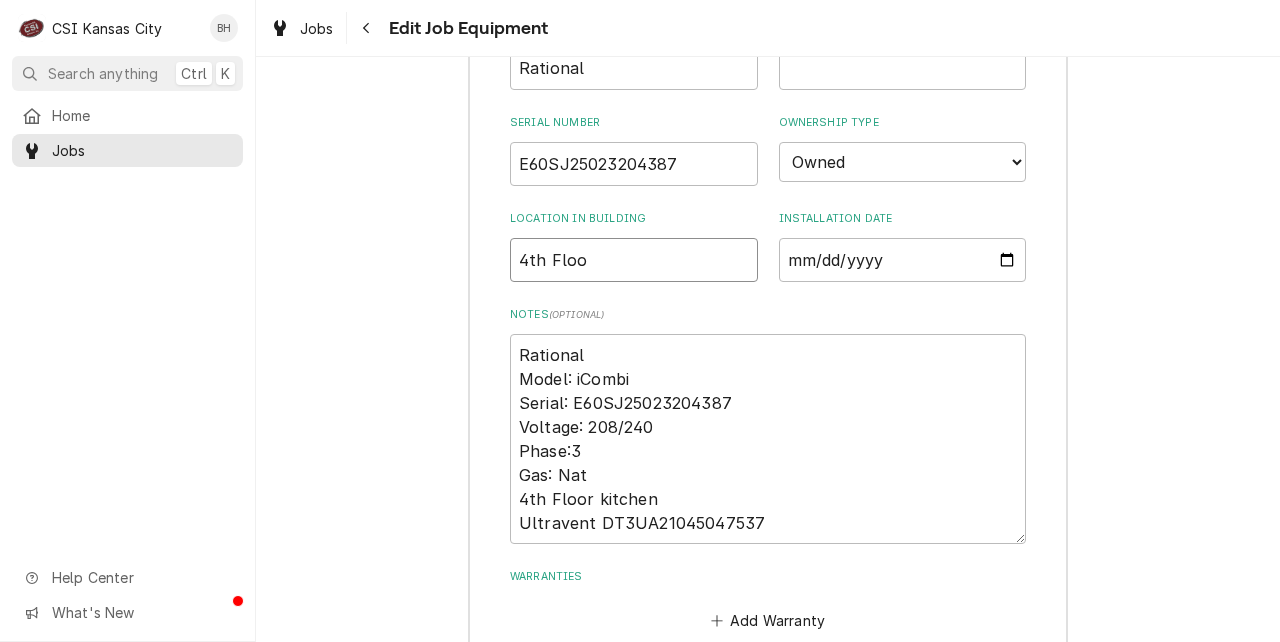 type on "x" 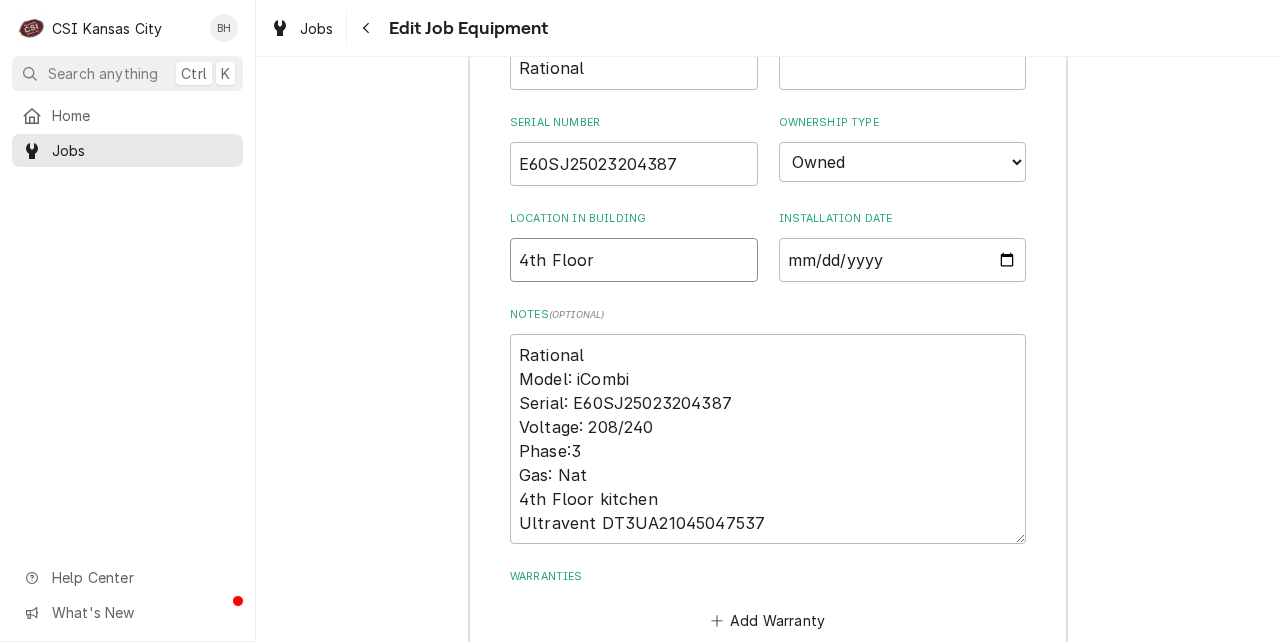 type on "x" 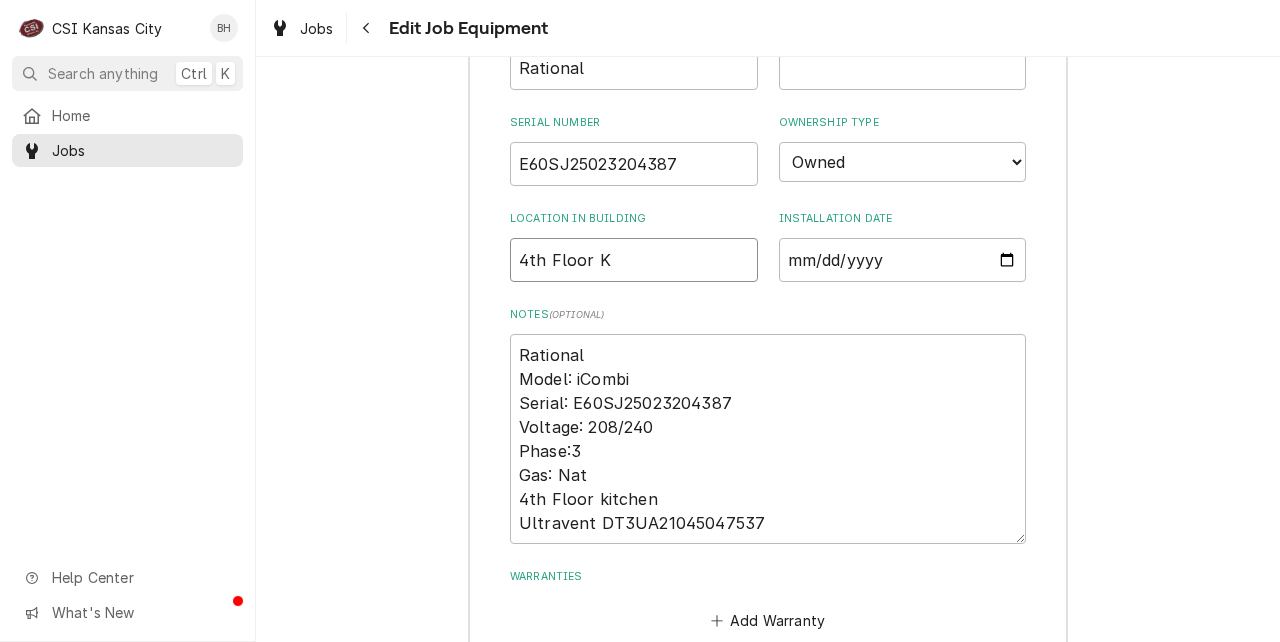 type on "x" 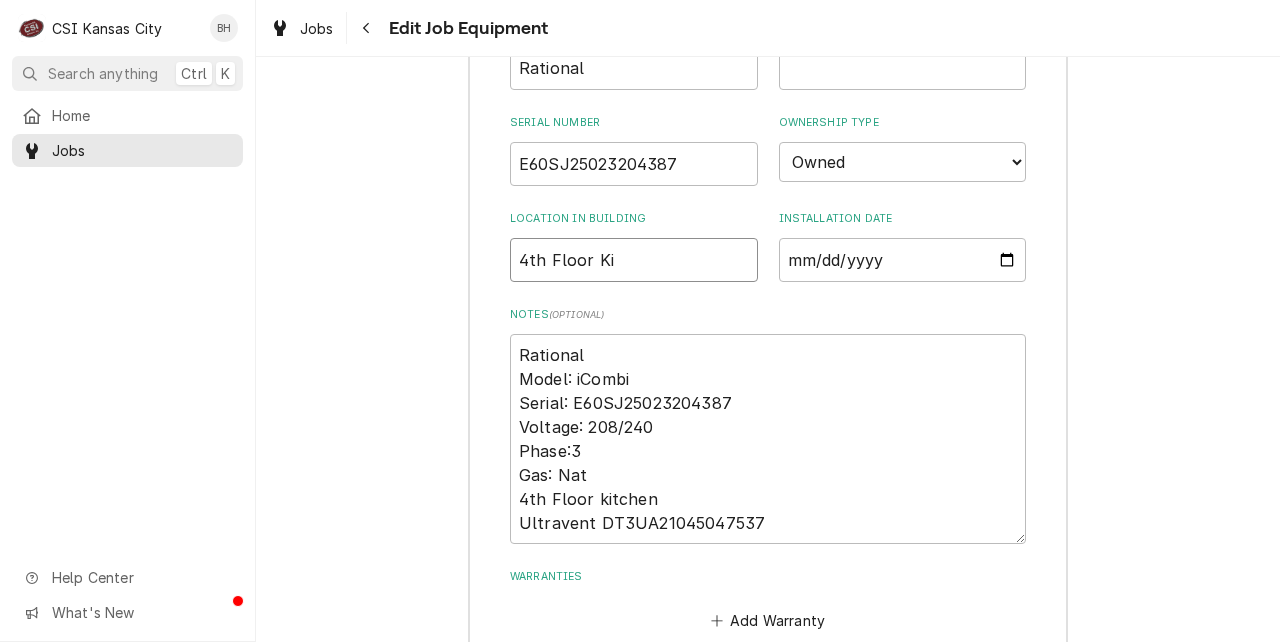 type on "x" 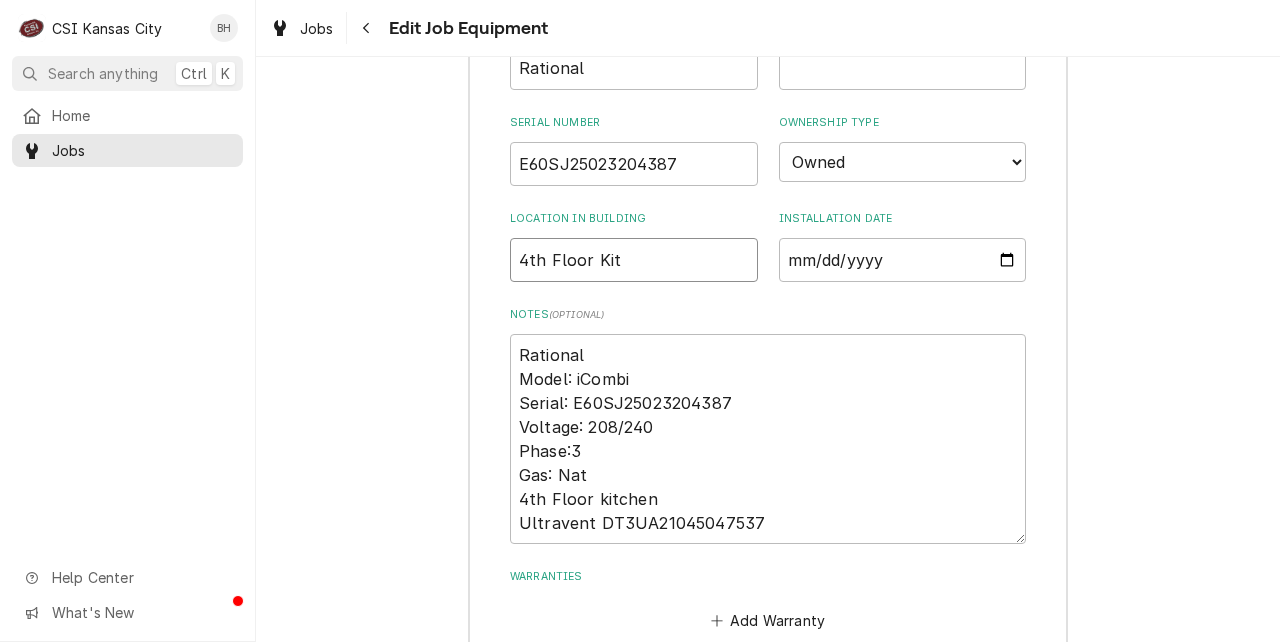 type on "x" 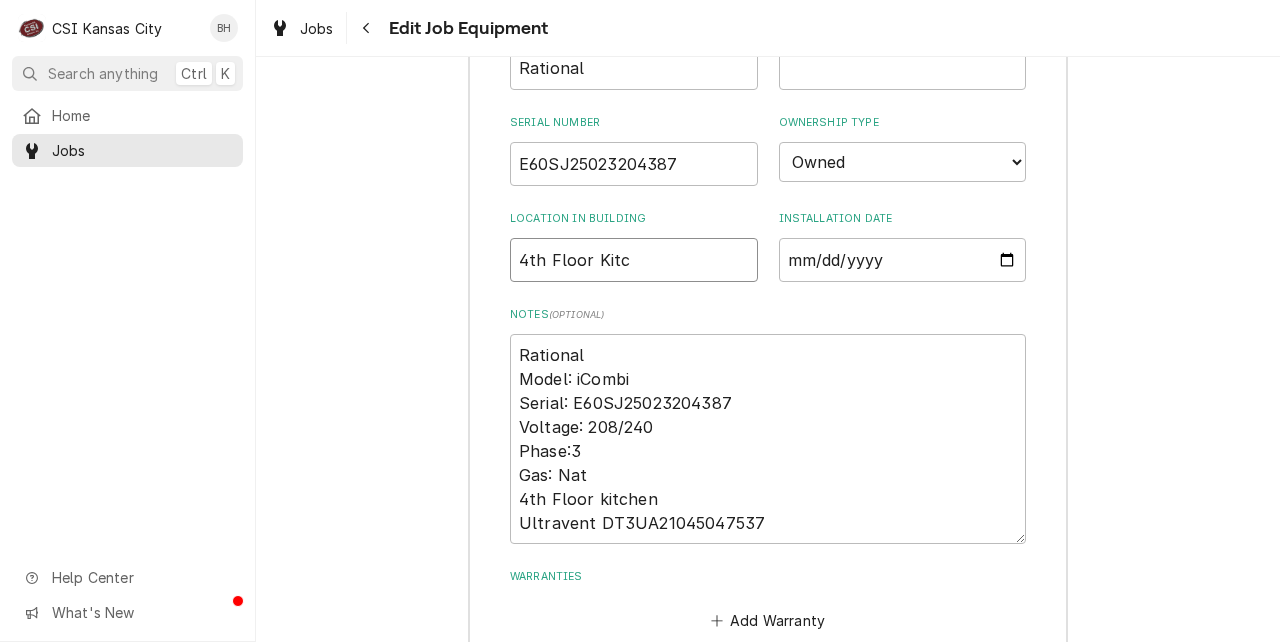 type on "4th Floor Kitch" 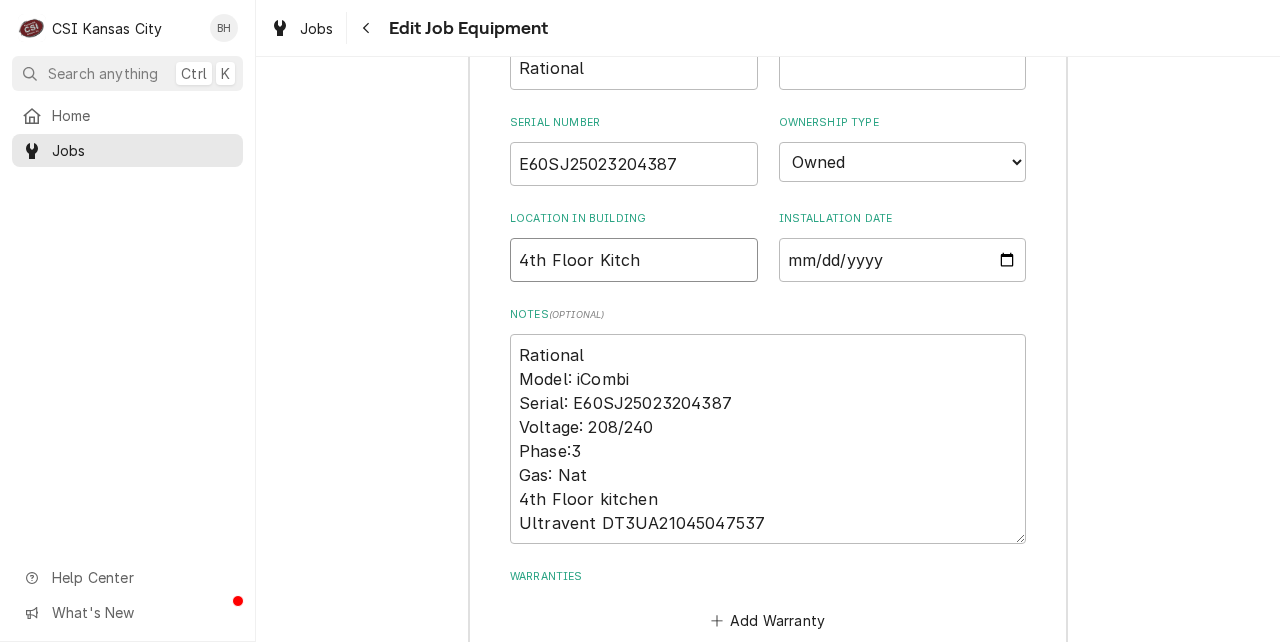 type on "x" 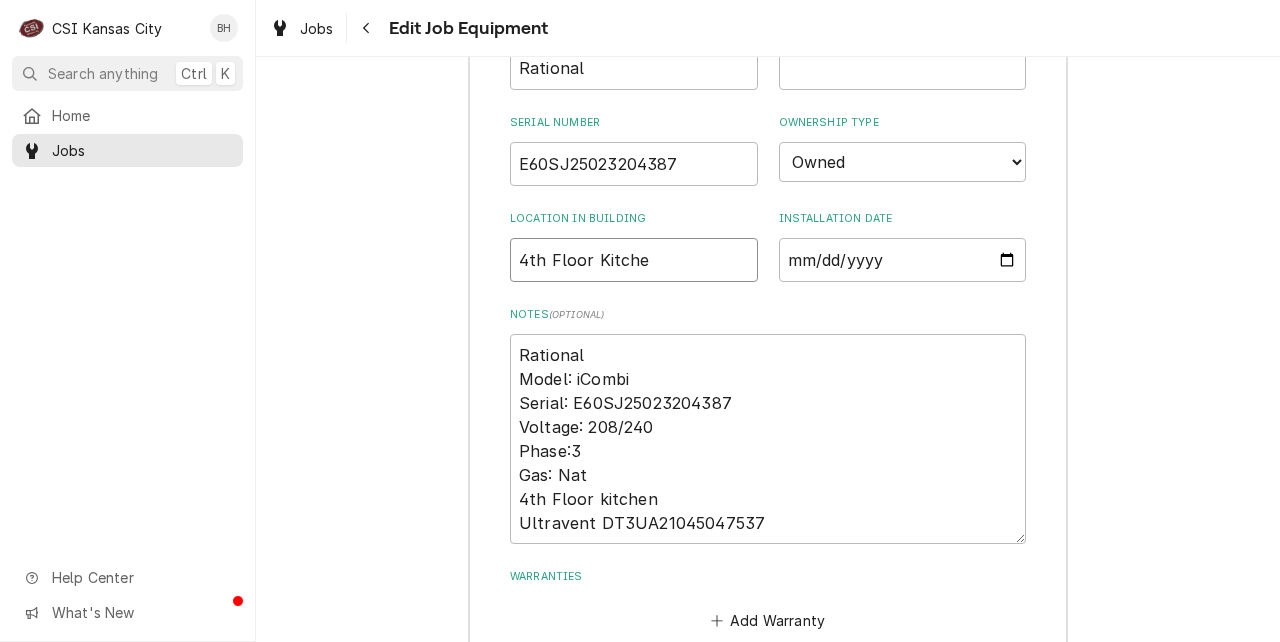 type on "x" 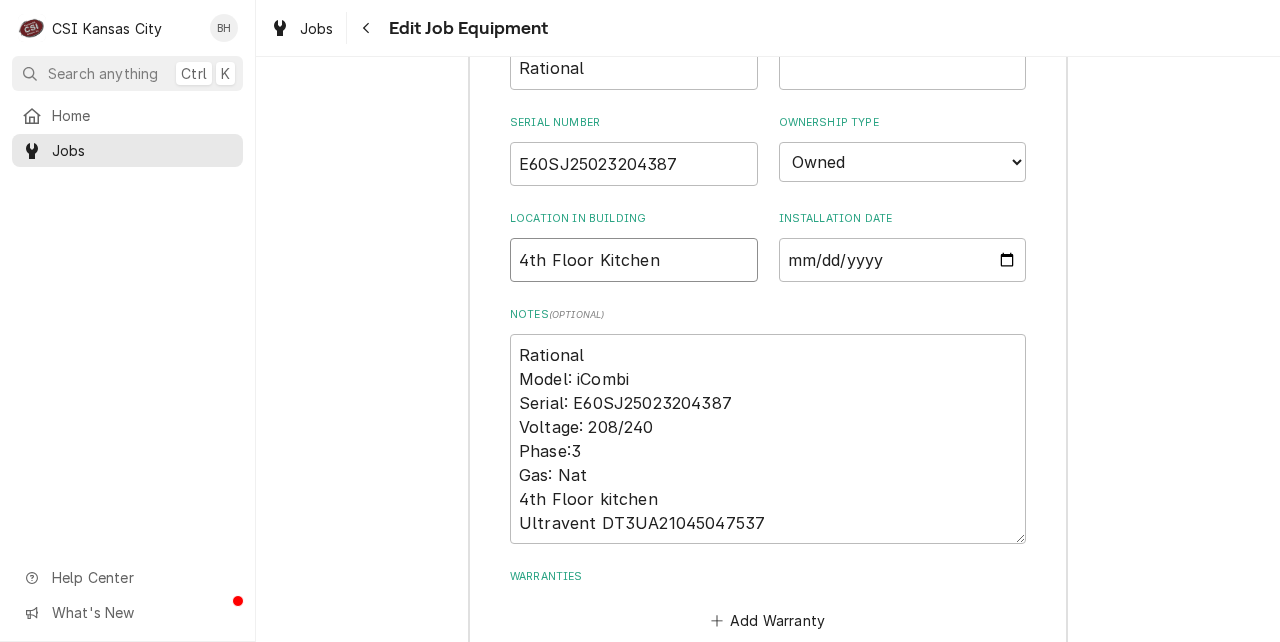 type on "x" 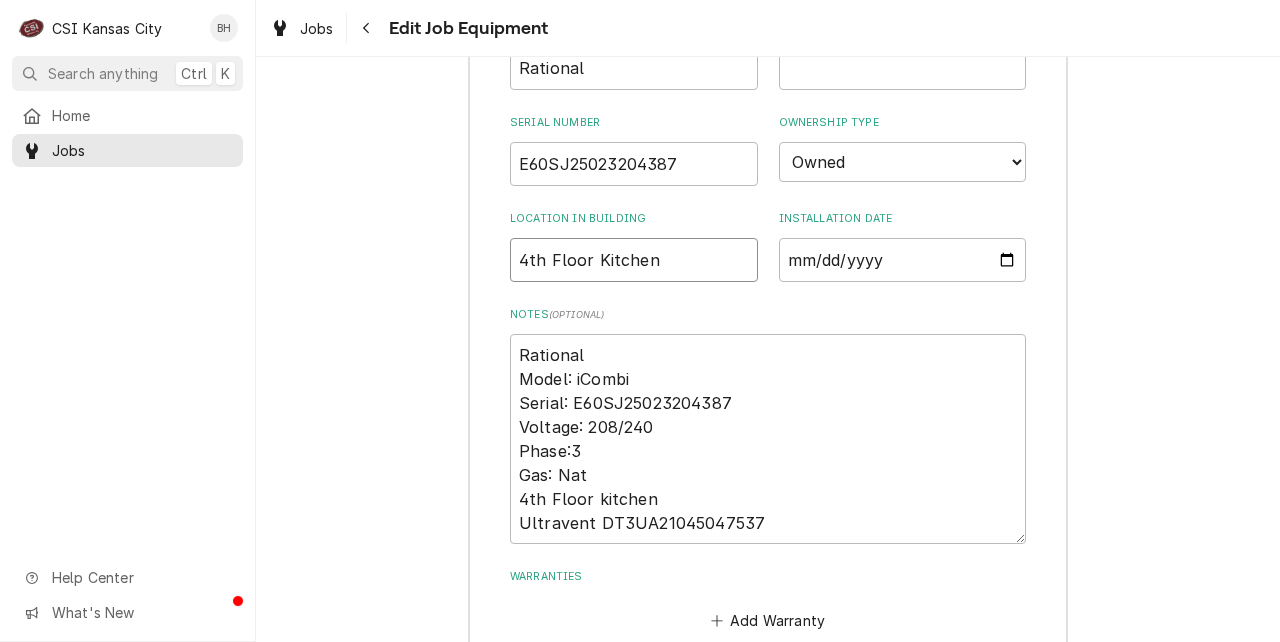 type on "4th Floor Kitchen" 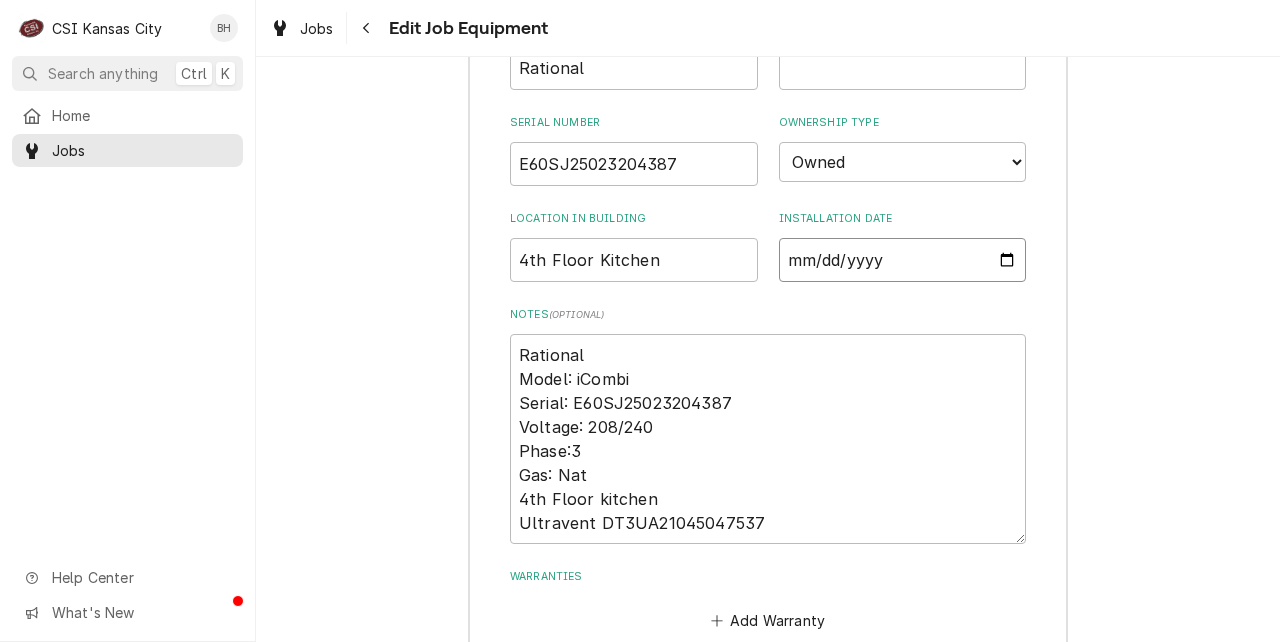 click on "Installation Date" at bounding box center [903, 260] 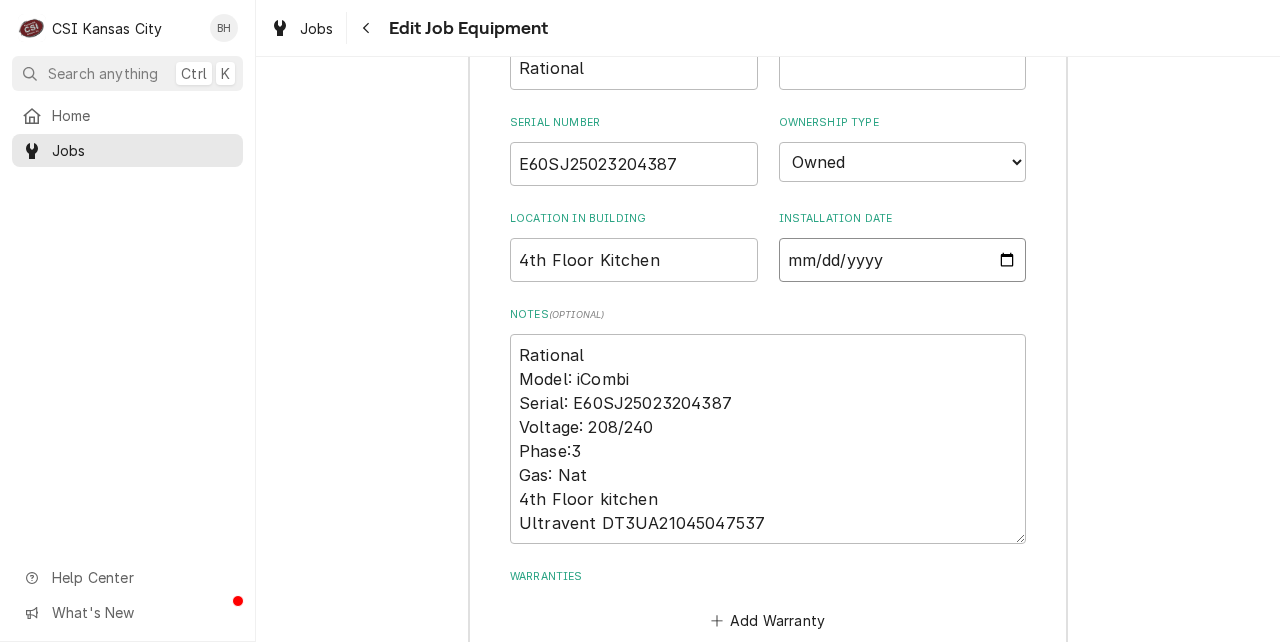 type on "2025-08-04" 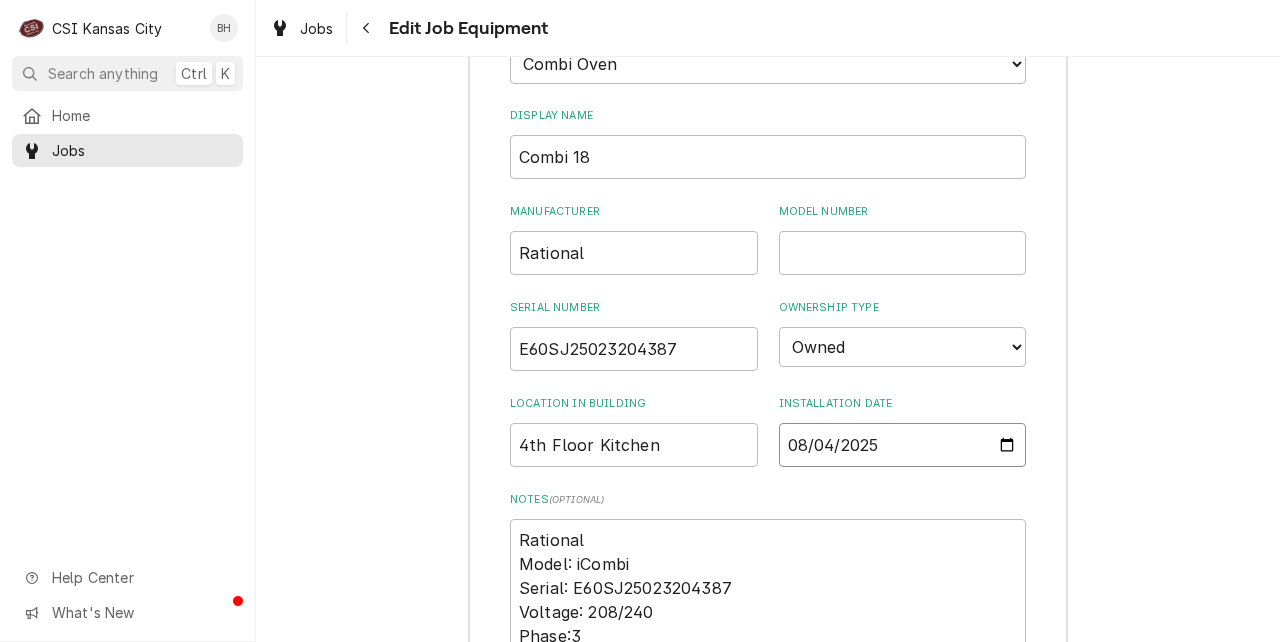 scroll, scrollTop: 1219, scrollLeft: 0, axis: vertical 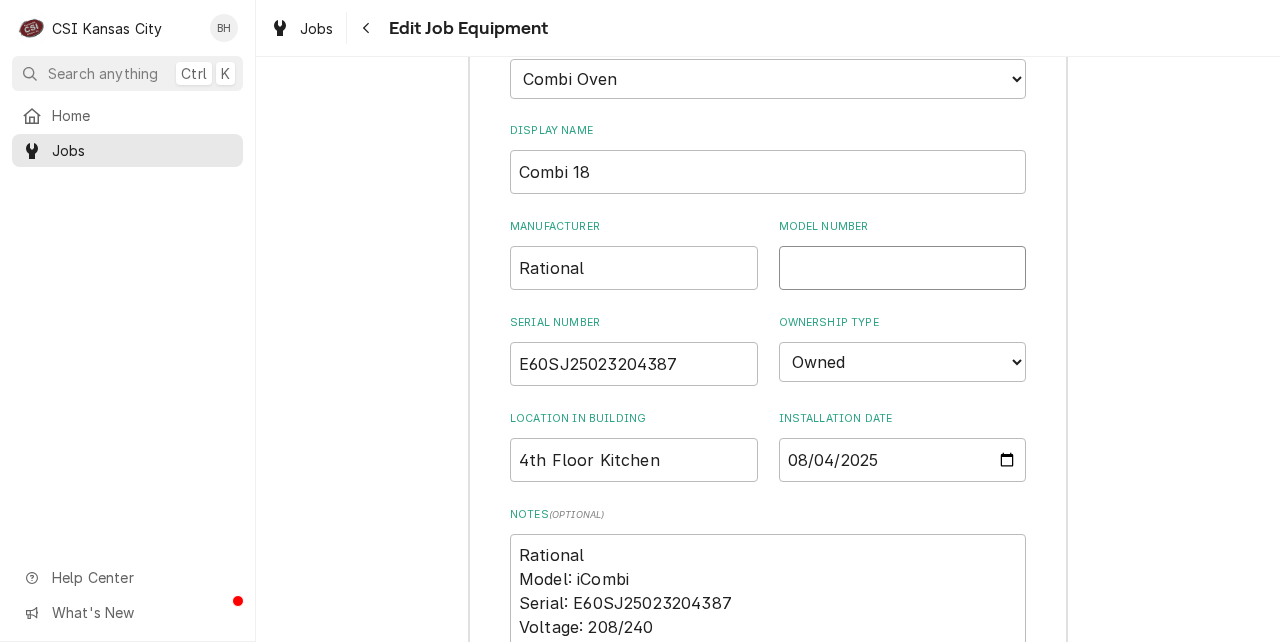 click on "Model Number" at bounding box center (903, 268) 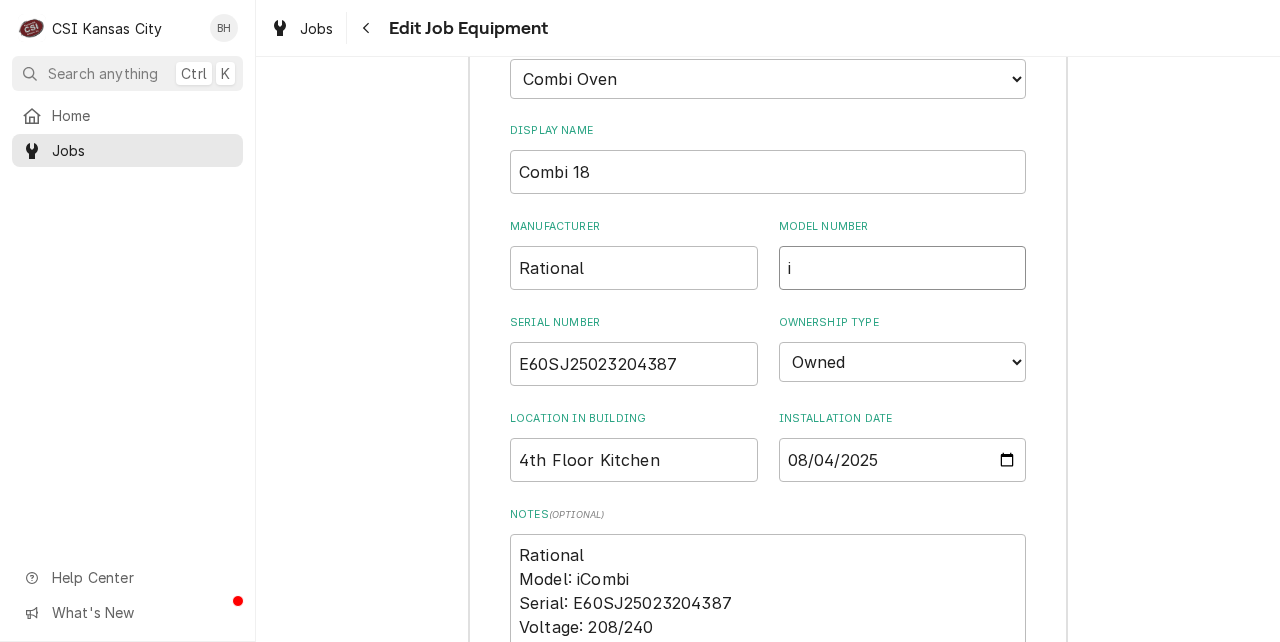 type on "x" 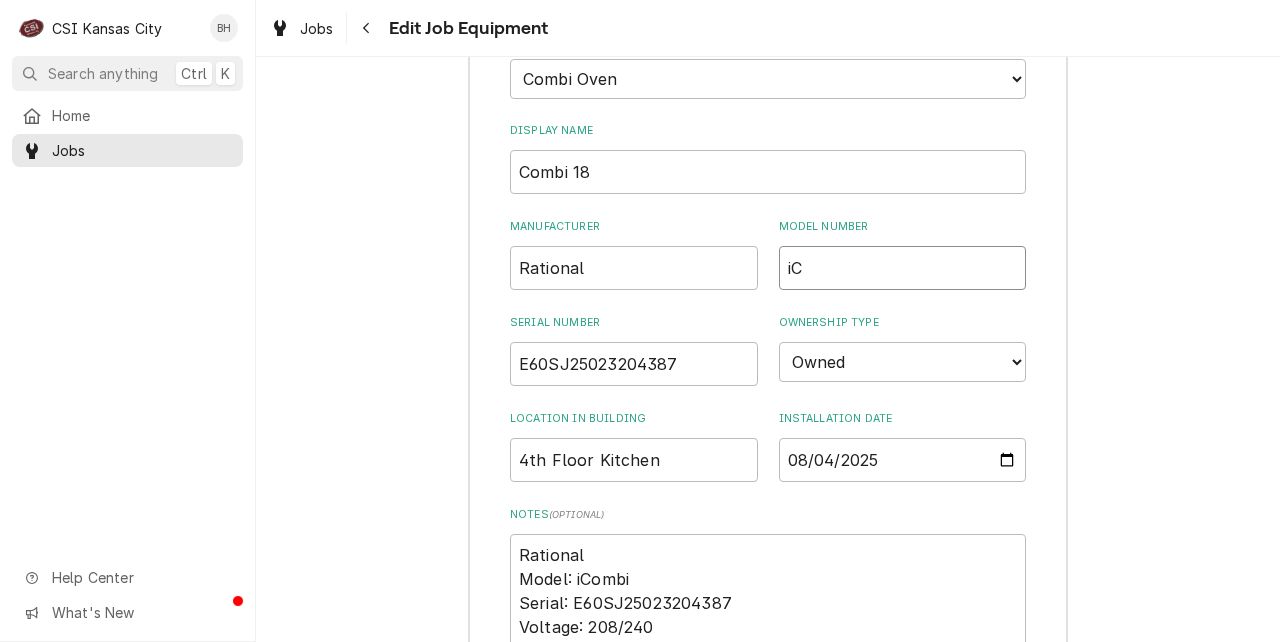 type on "x" 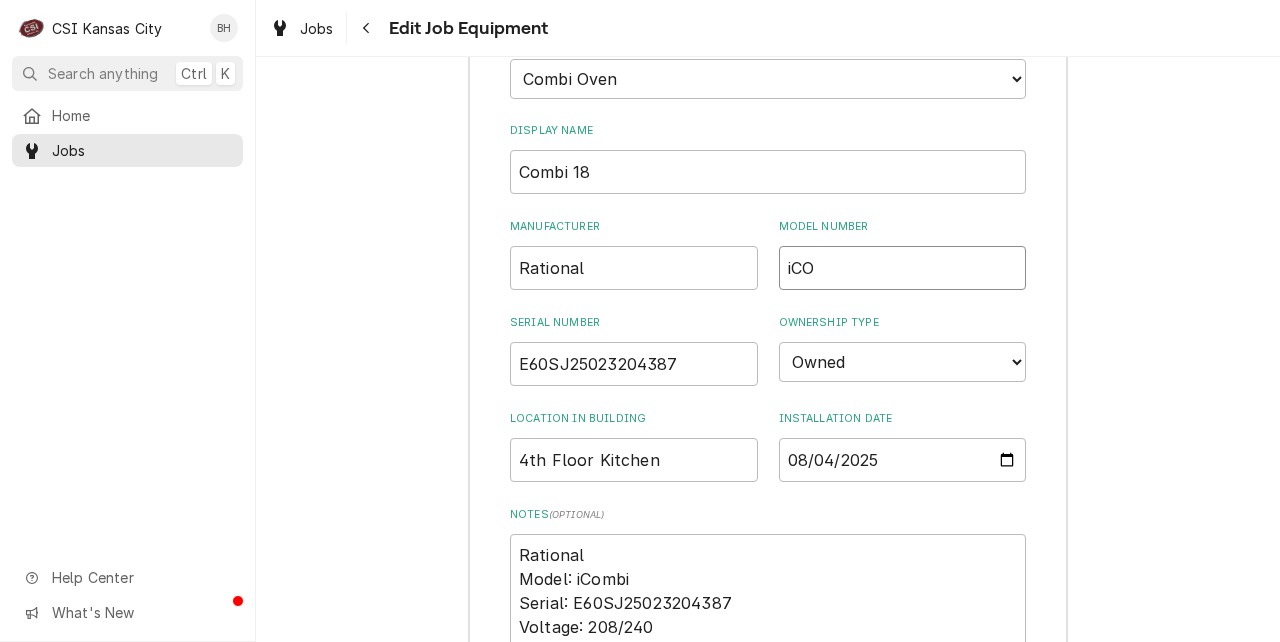 type on "x" 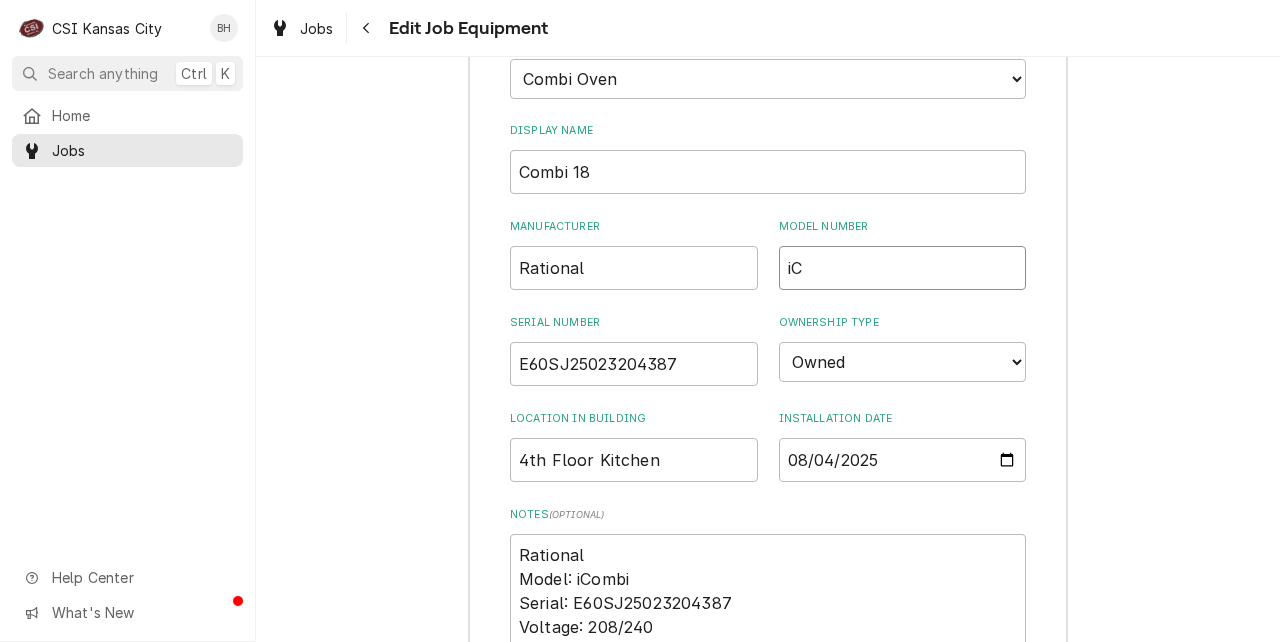 type on "x" 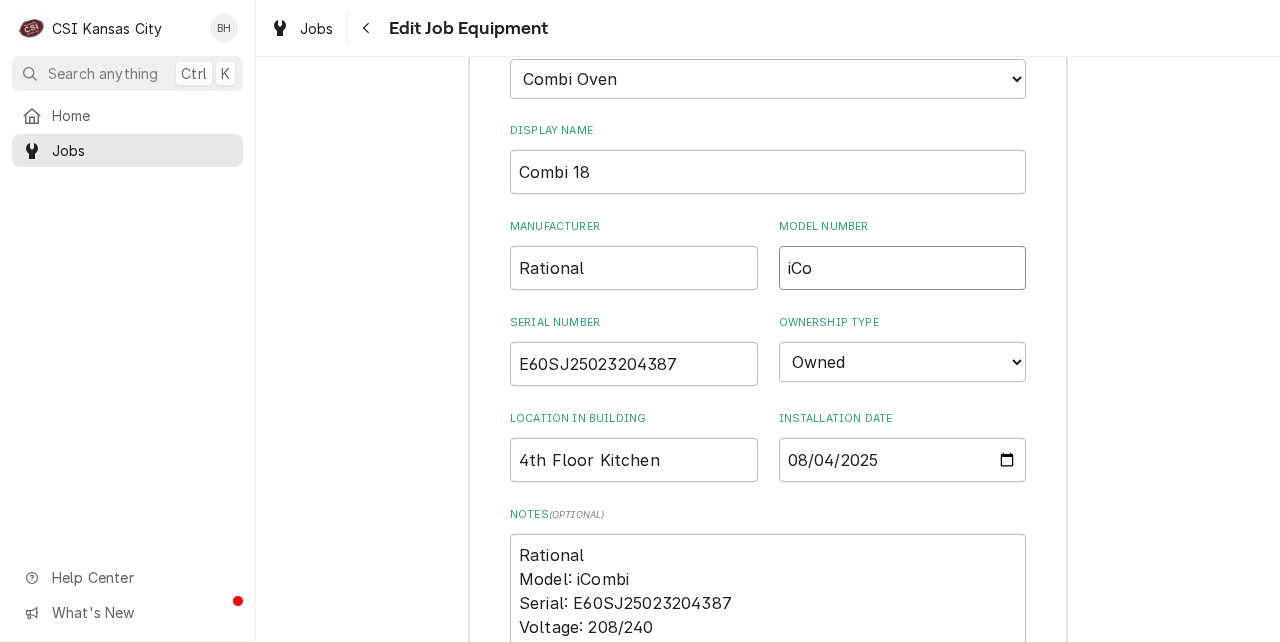 type on "x" 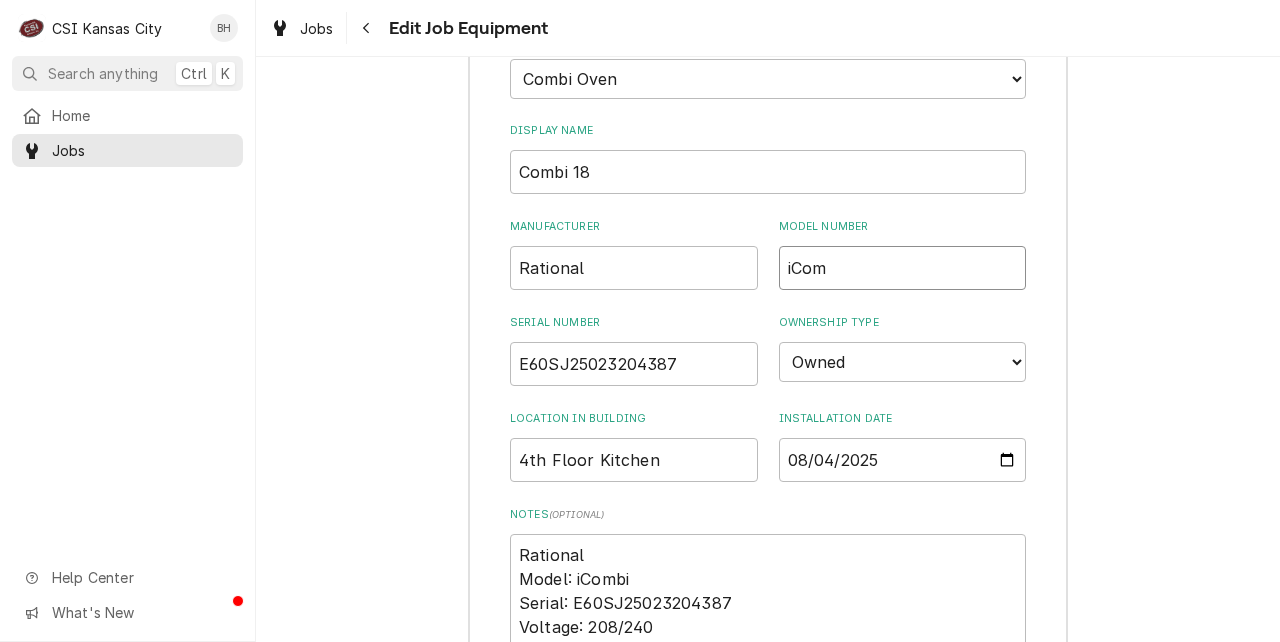 type on "x" 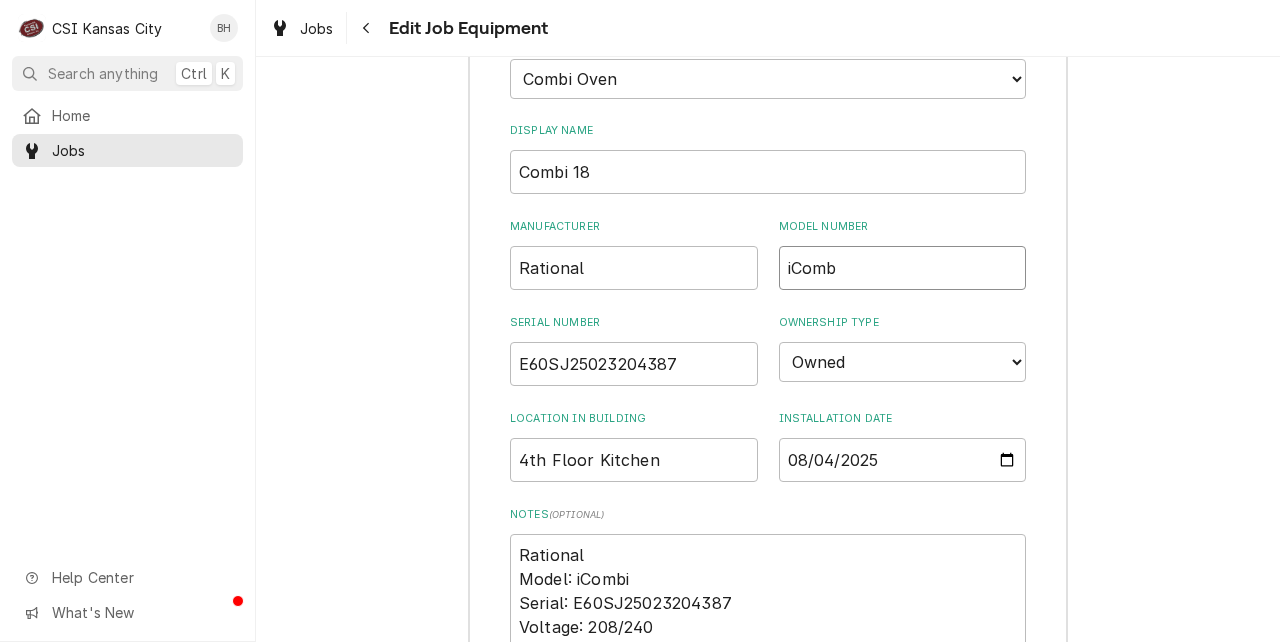 type on "x" 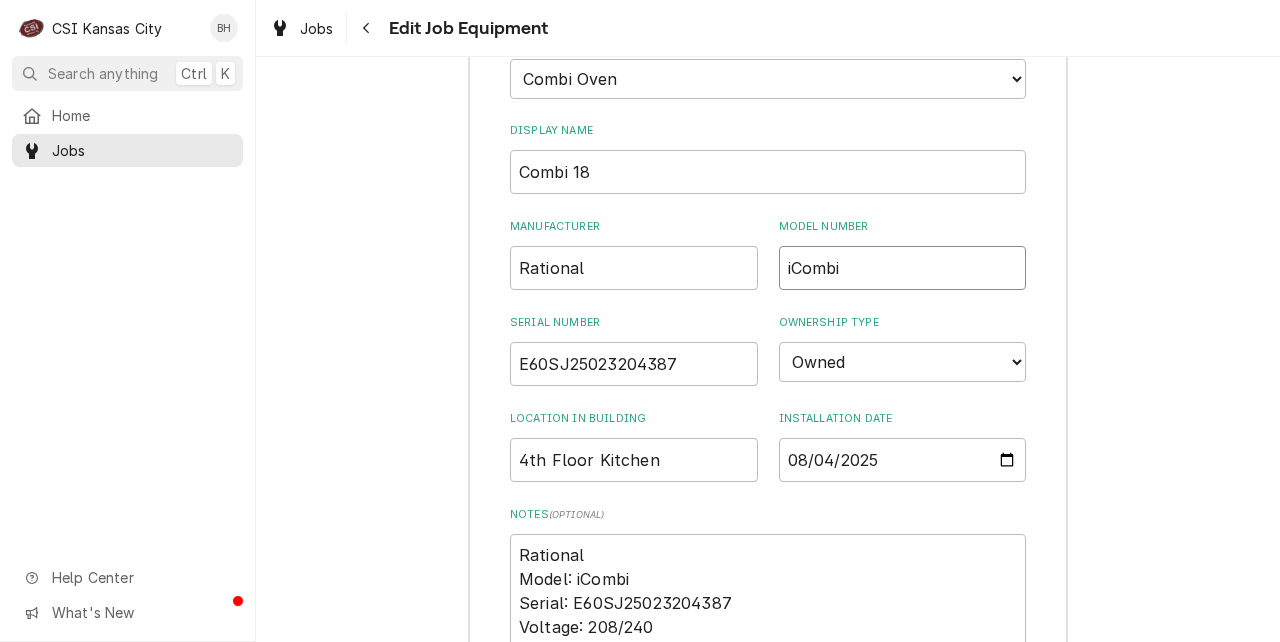 type on "x" 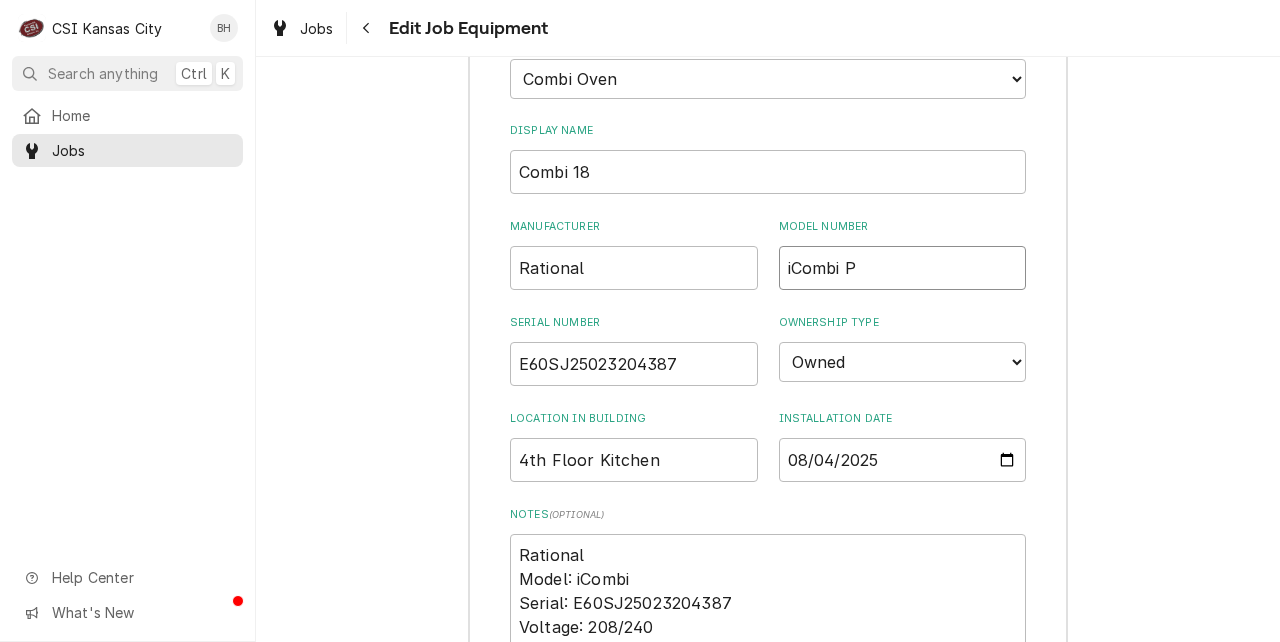 type on "x" 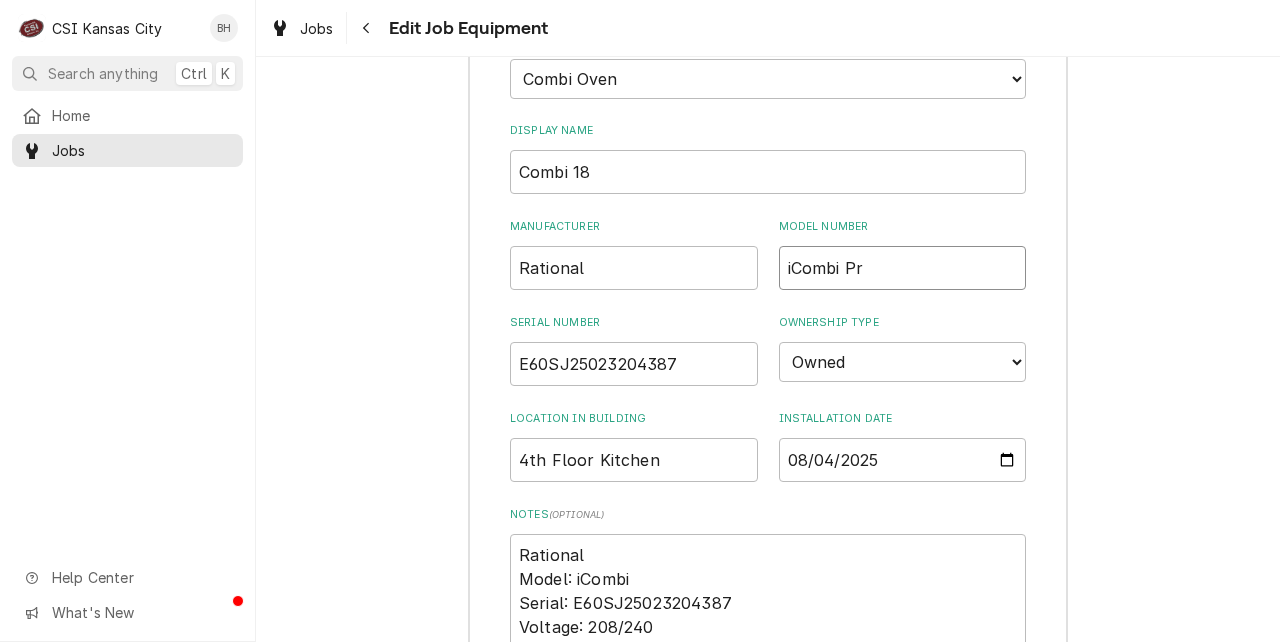 type on "iCombi Pro" 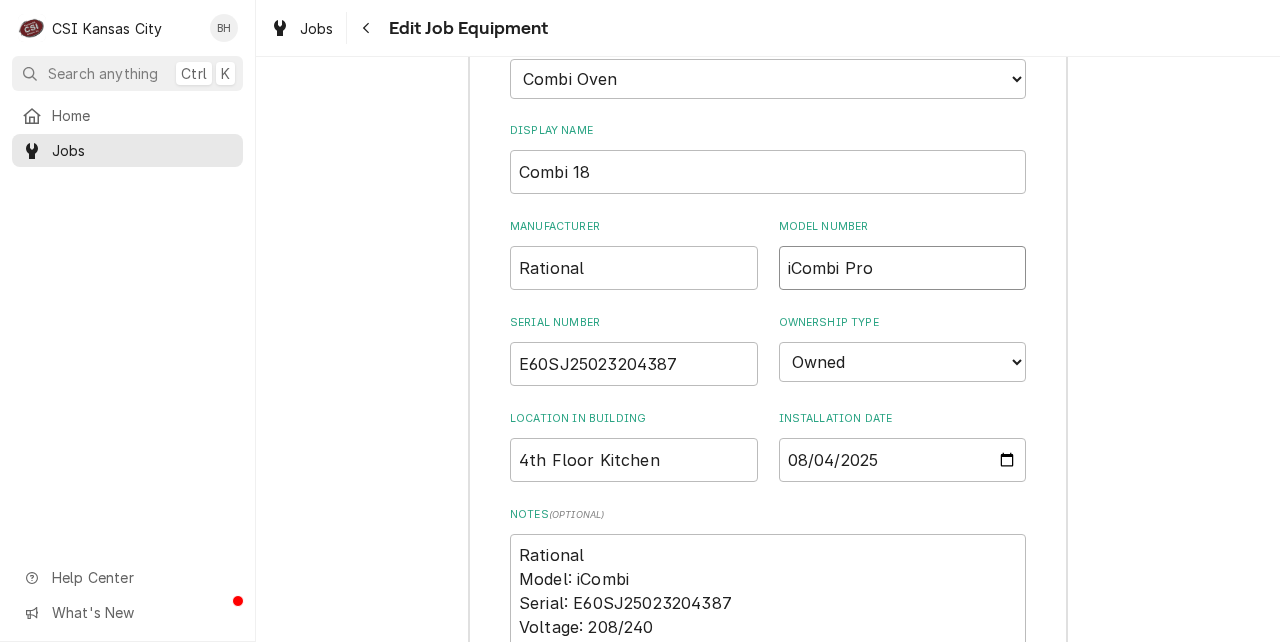 type on "x" 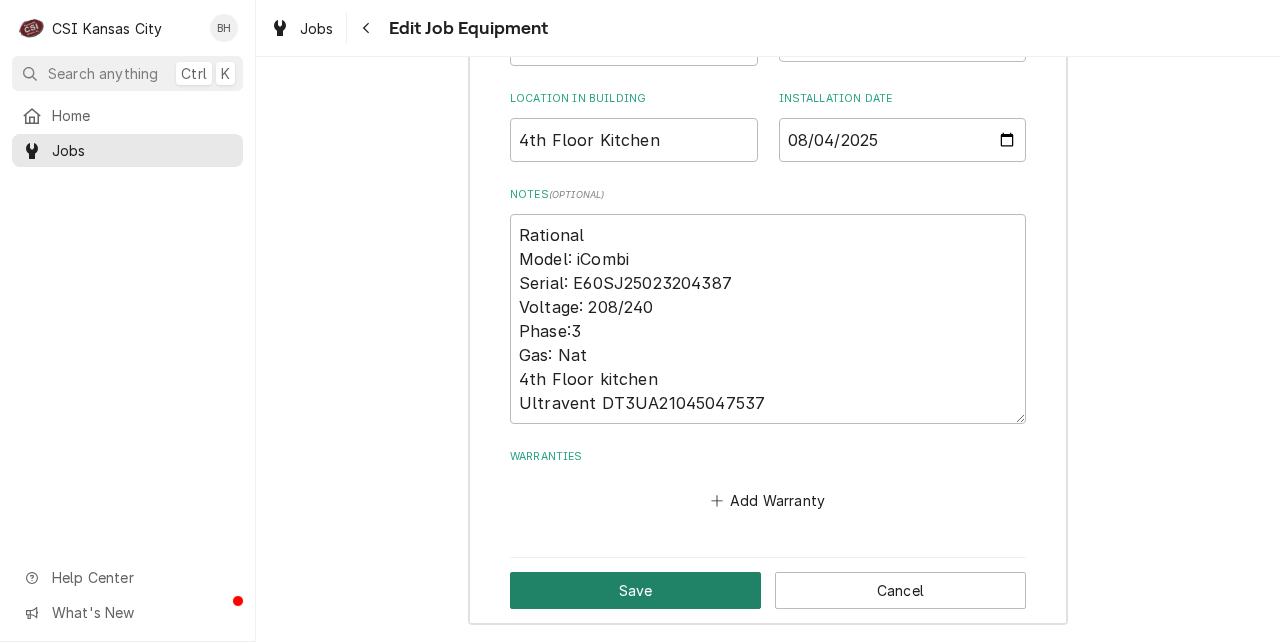 type on "iCombi Pro" 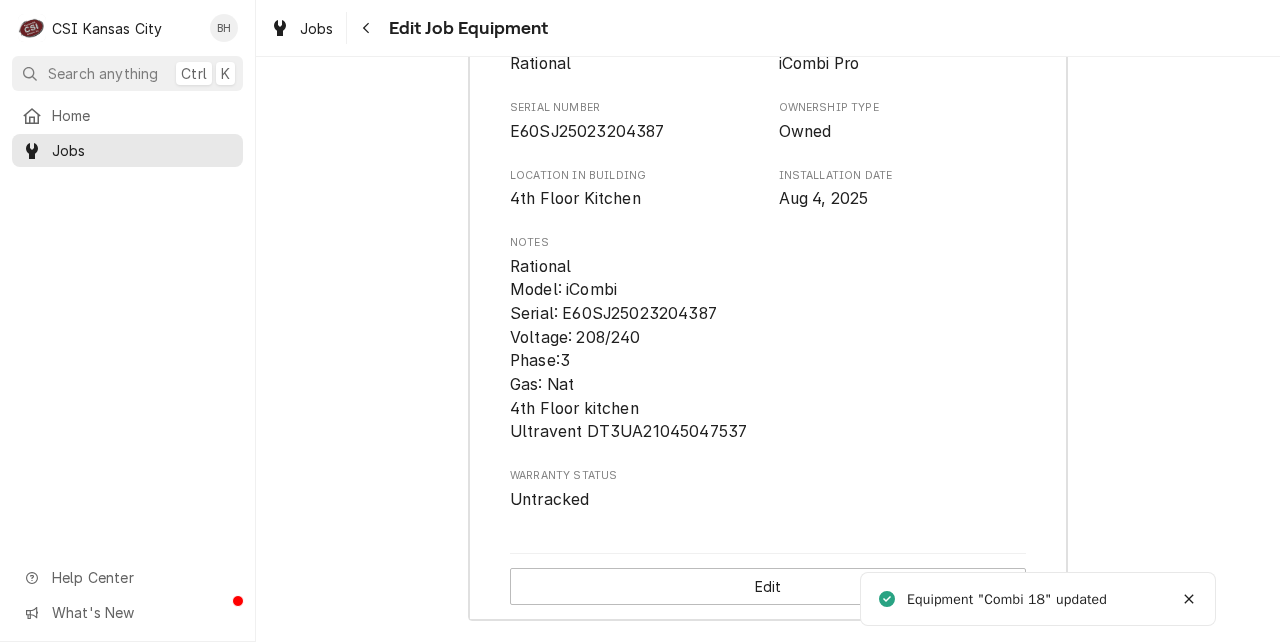 scroll, scrollTop: 853, scrollLeft: 0, axis: vertical 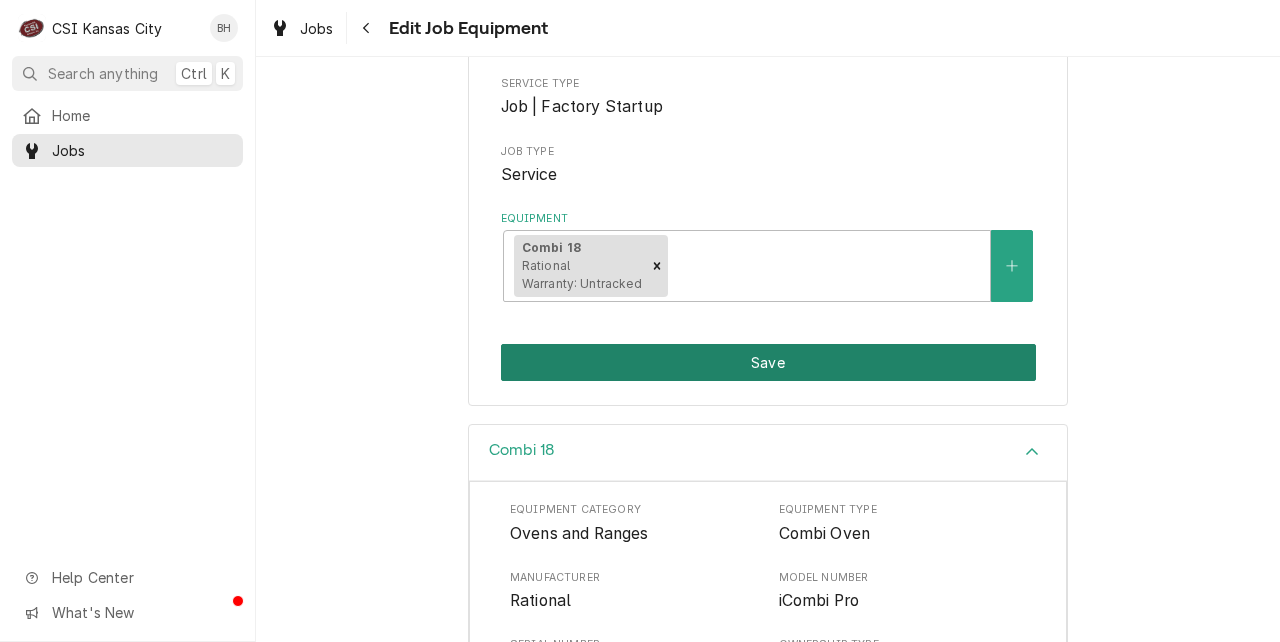 click on "Save" at bounding box center (768, 362) 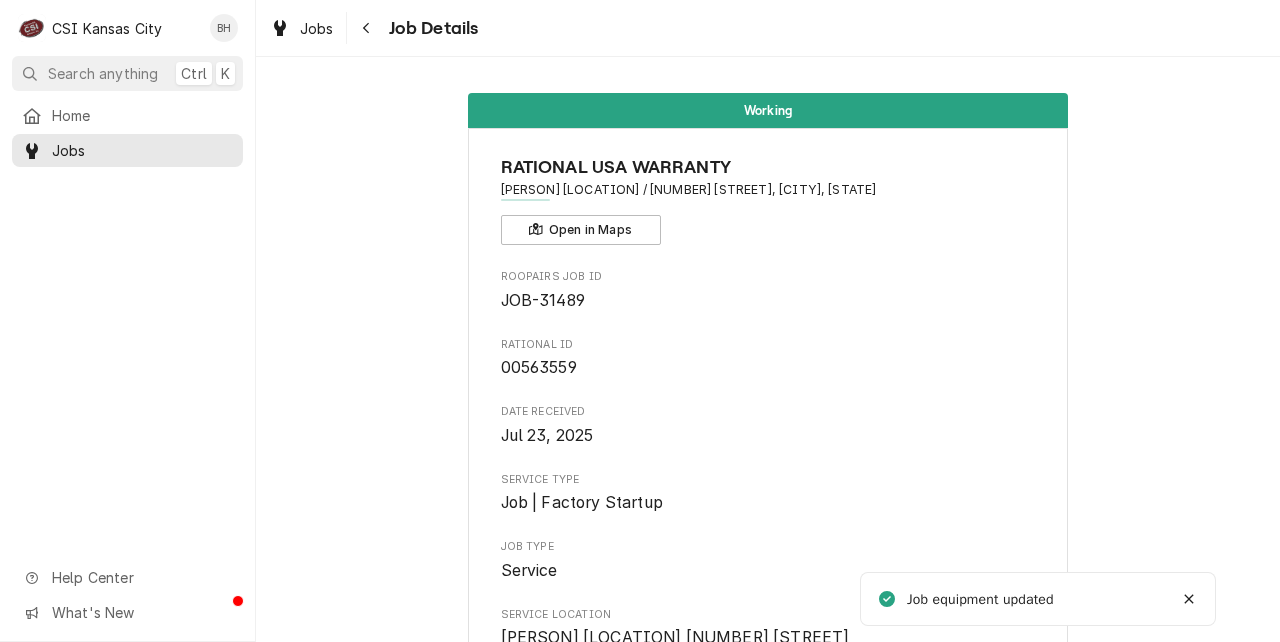 scroll, scrollTop: 0, scrollLeft: 0, axis: both 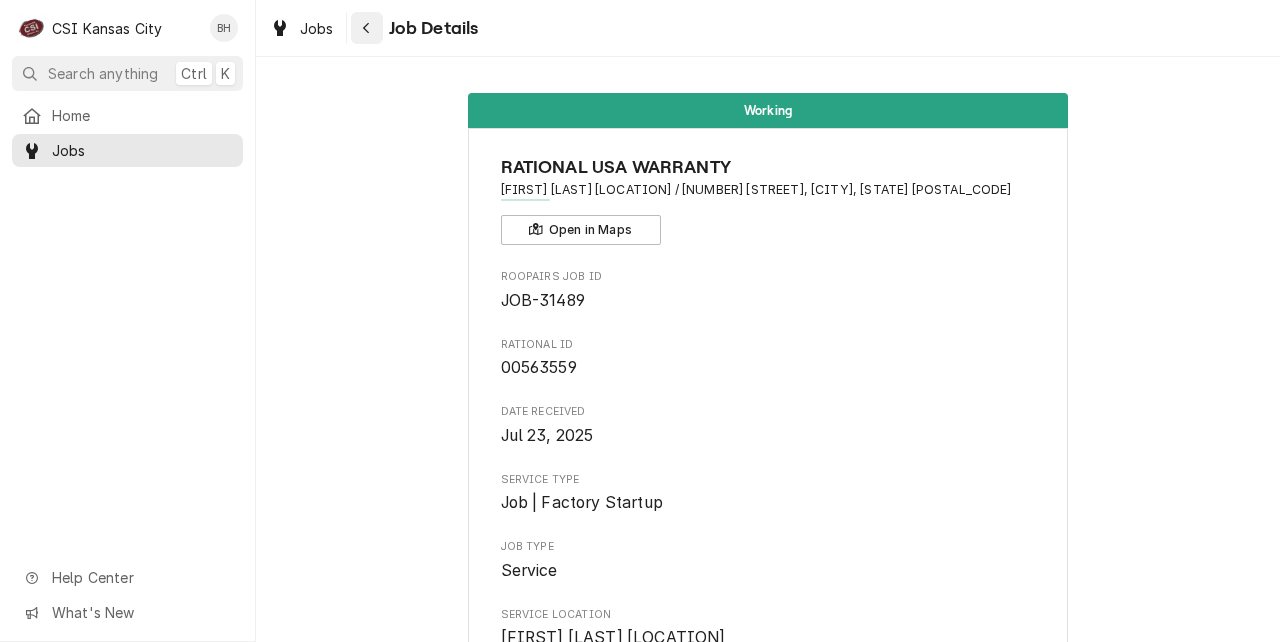 click at bounding box center (367, 28) 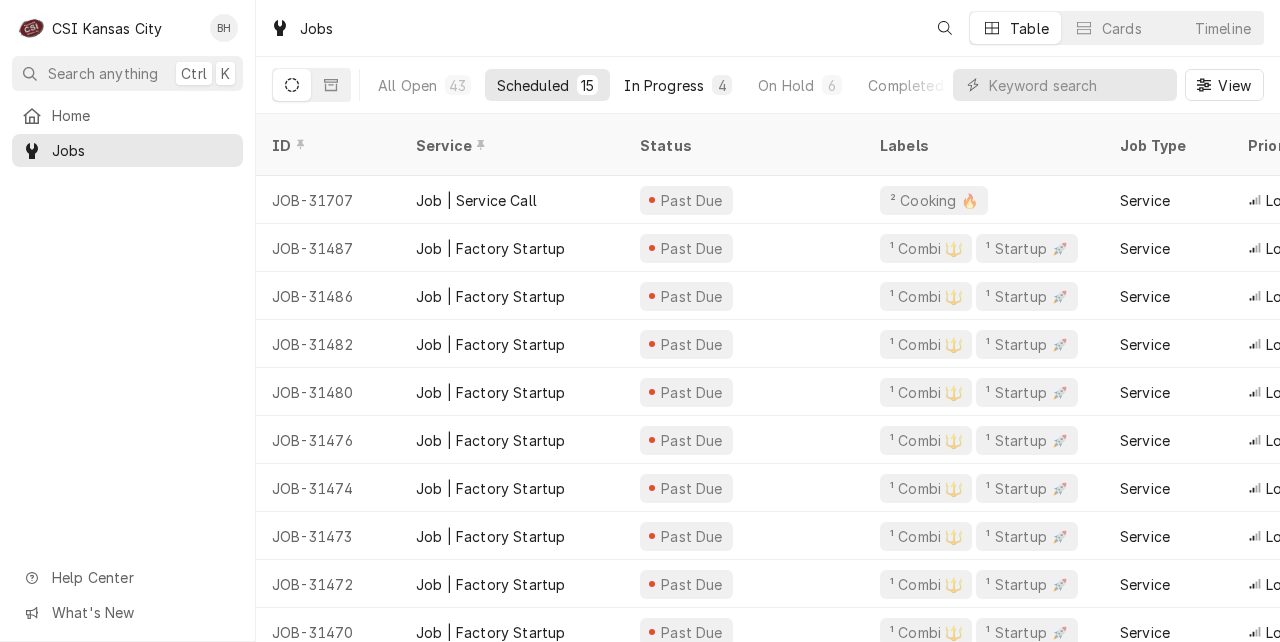 click on "In Progress" at bounding box center [664, 85] 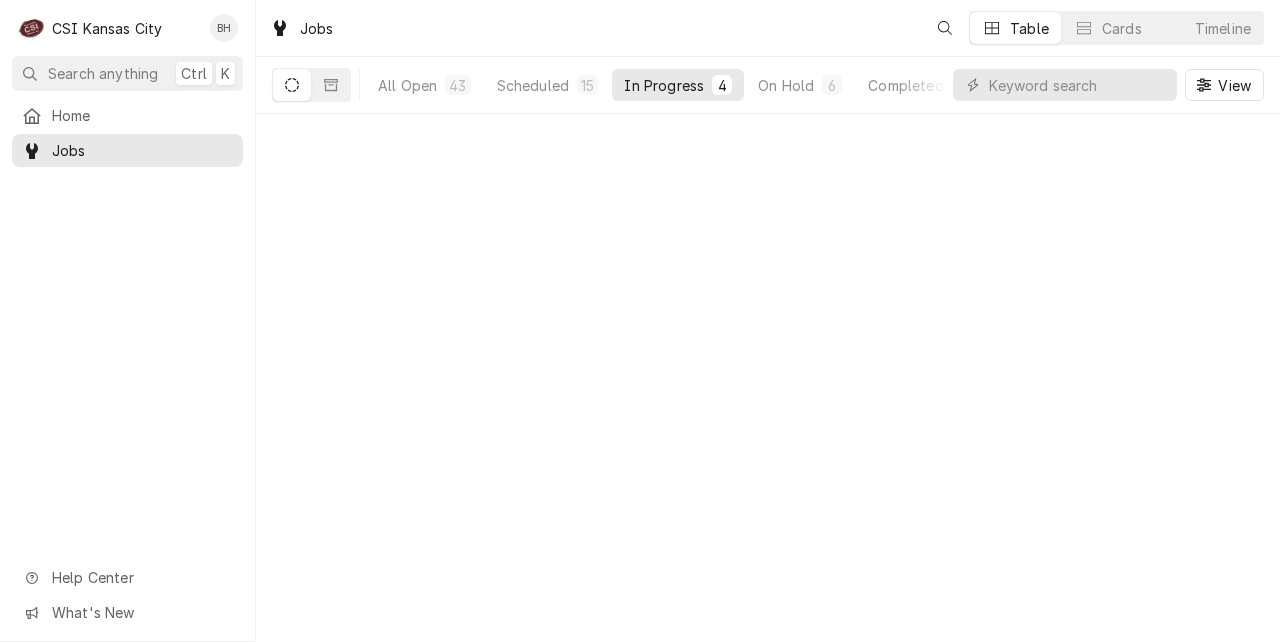 click on "In Progress" at bounding box center [664, 85] 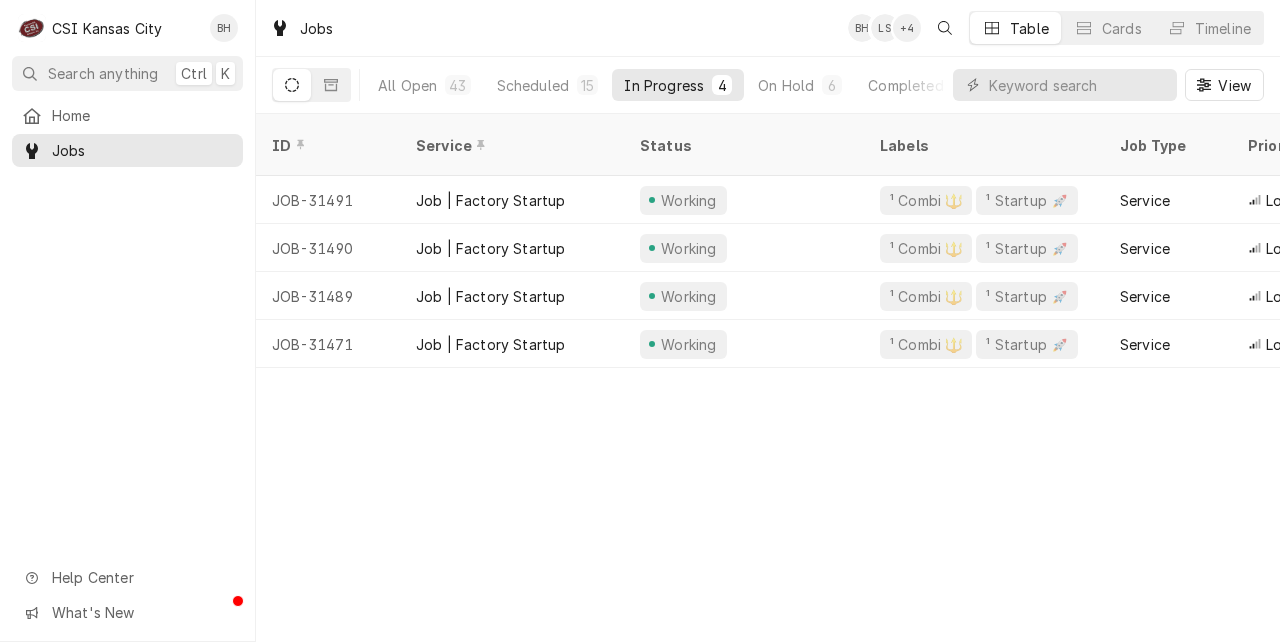 drag, startPoint x: 550, startPoint y: 87, endPoint x: 249, endPoint y: 573, distance: 571.6616 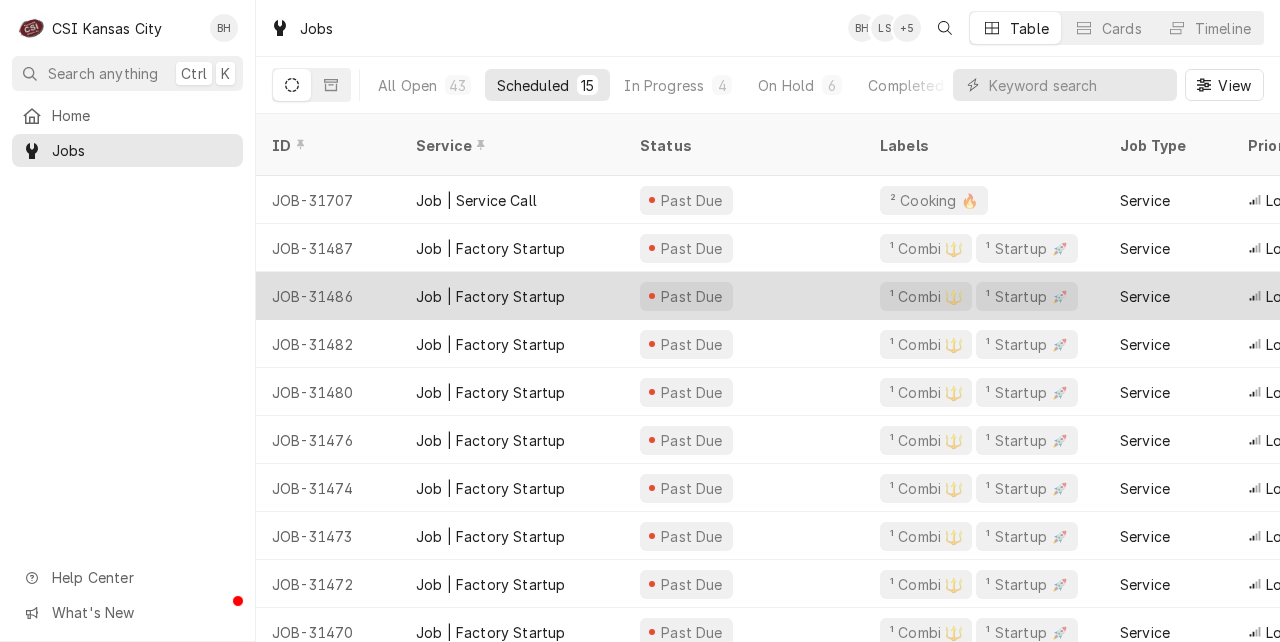 click on "Job | Factory Startup" at bounding box center (490, 296) 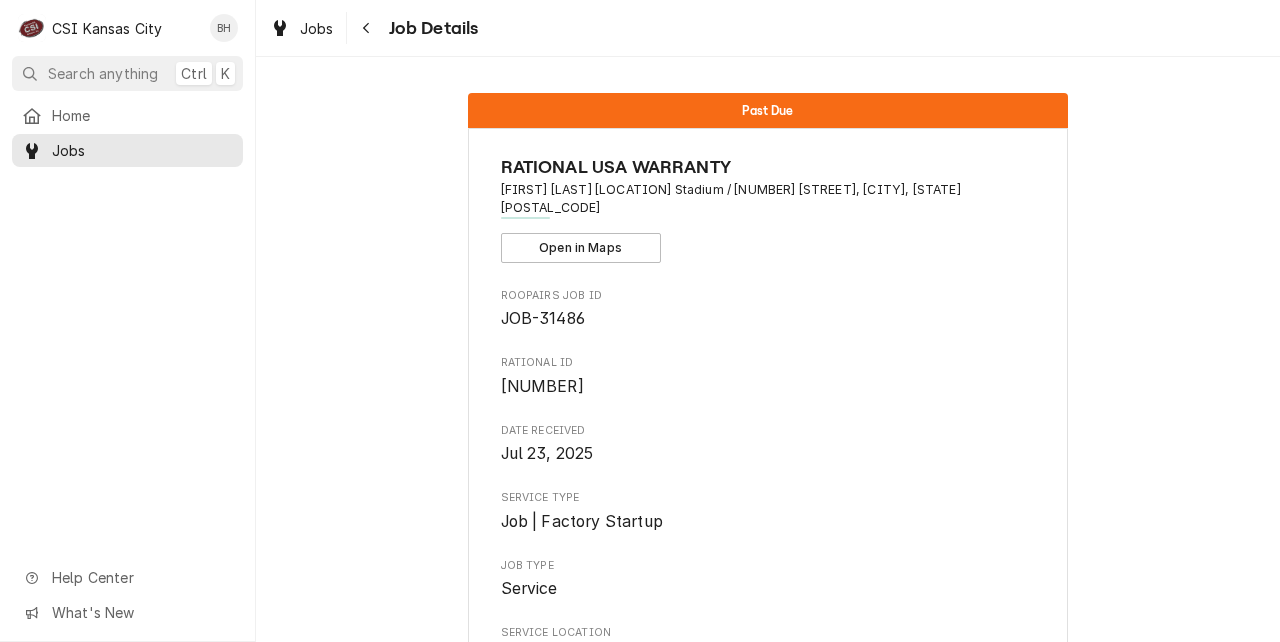 scroll, scrollTop: 0, scrollLeft: 0, axis: both 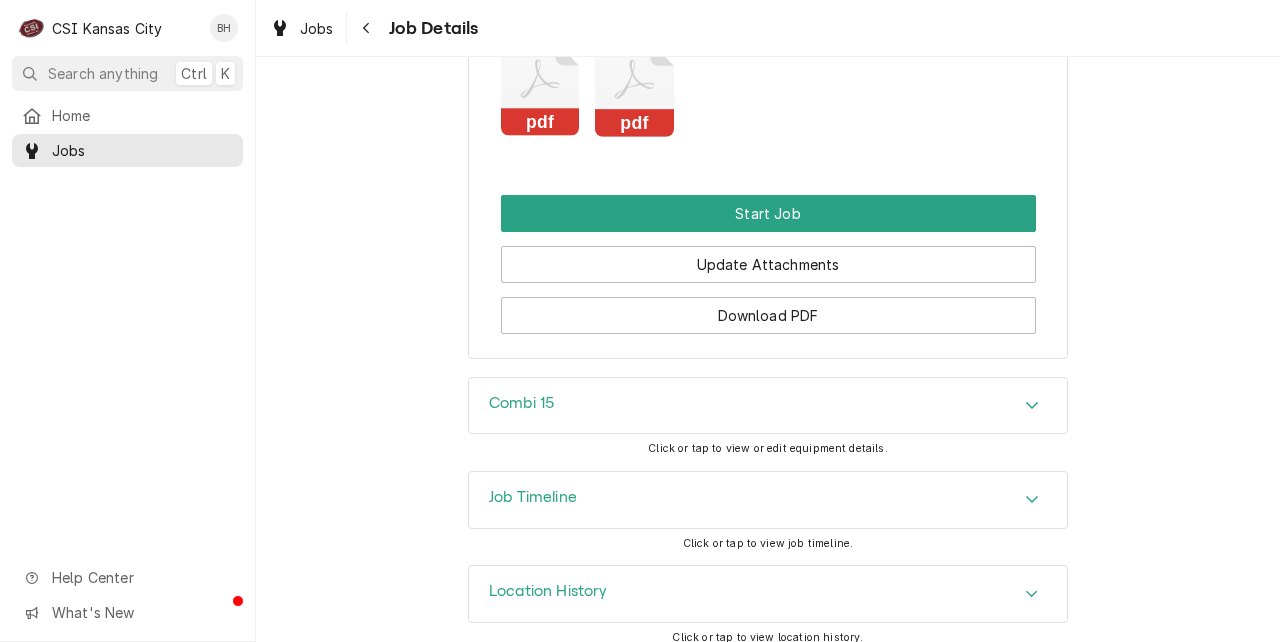 click on "Combi 15" at bounding box center [768, 406] 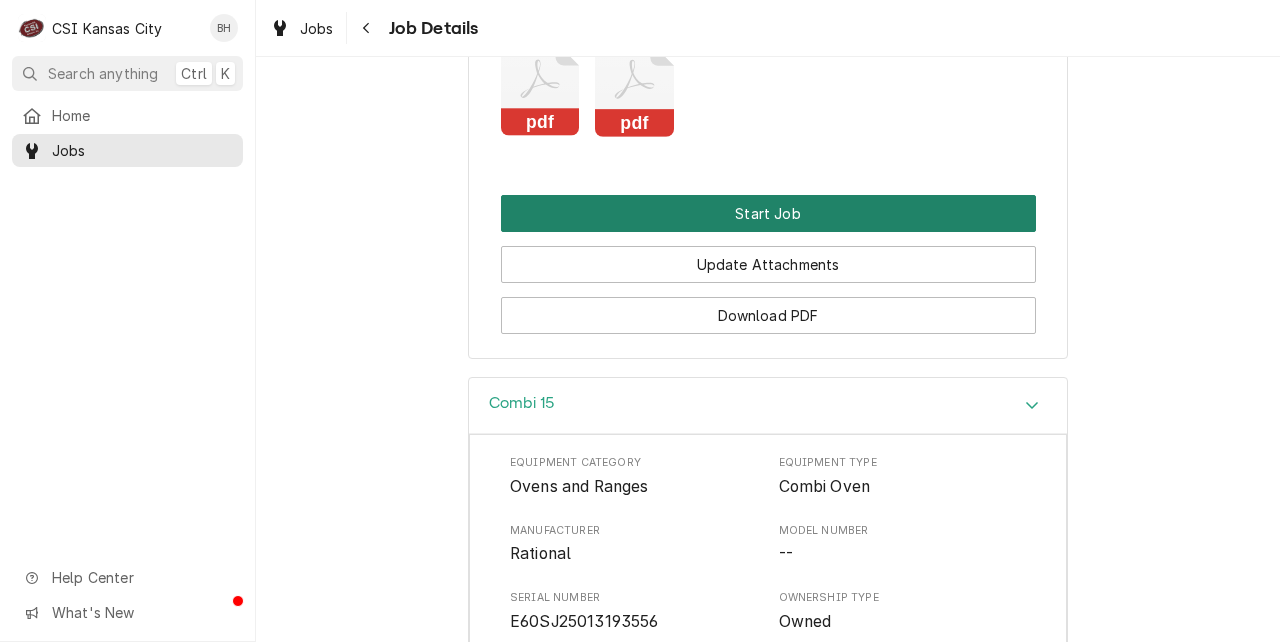 click on "Start Job" at bounding box center (768, 213) 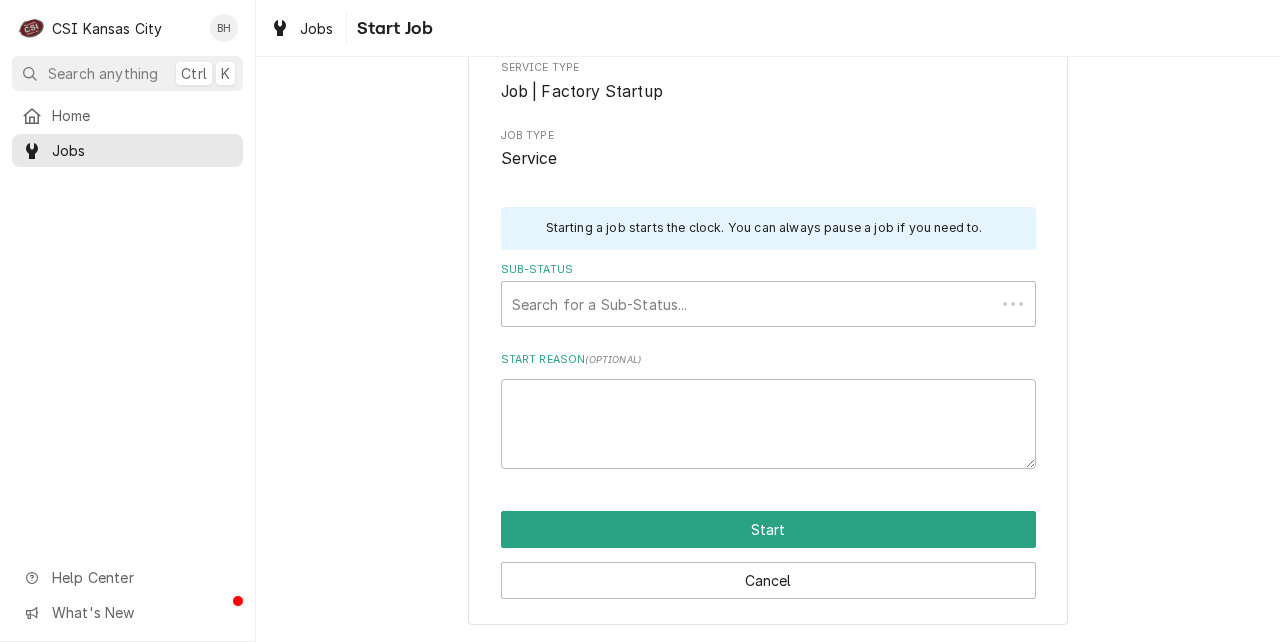 scroll, scrollTop: 0, scrollLeft: 0, axis: both 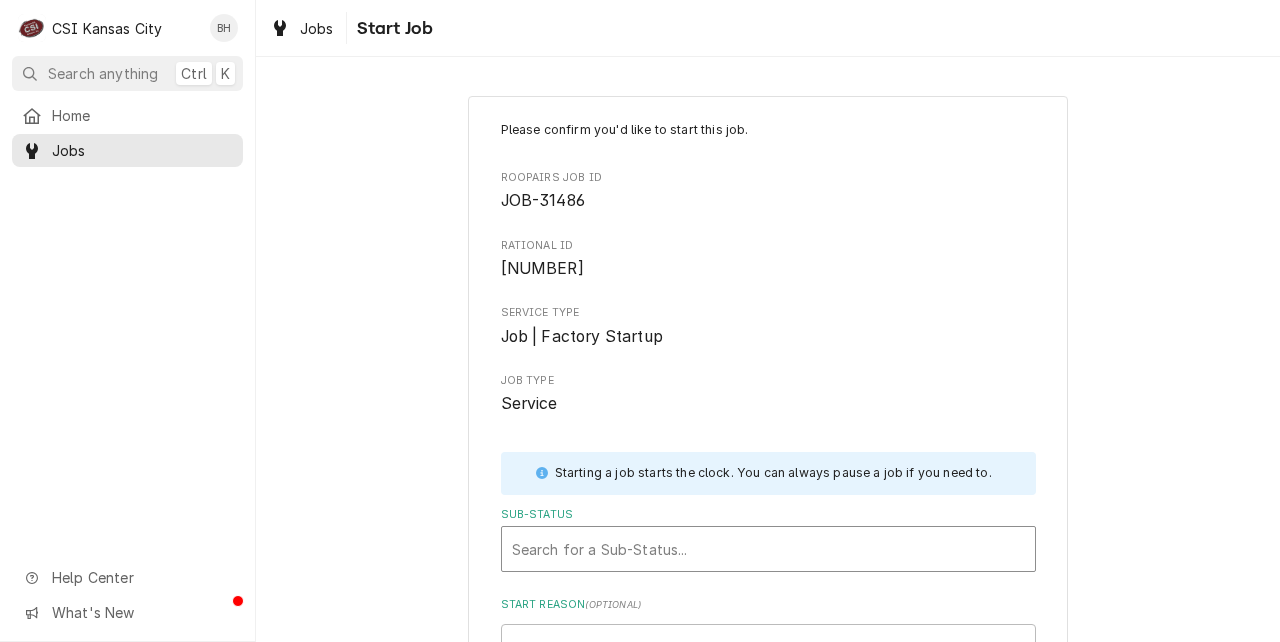 click at bounding box center (768, 549) 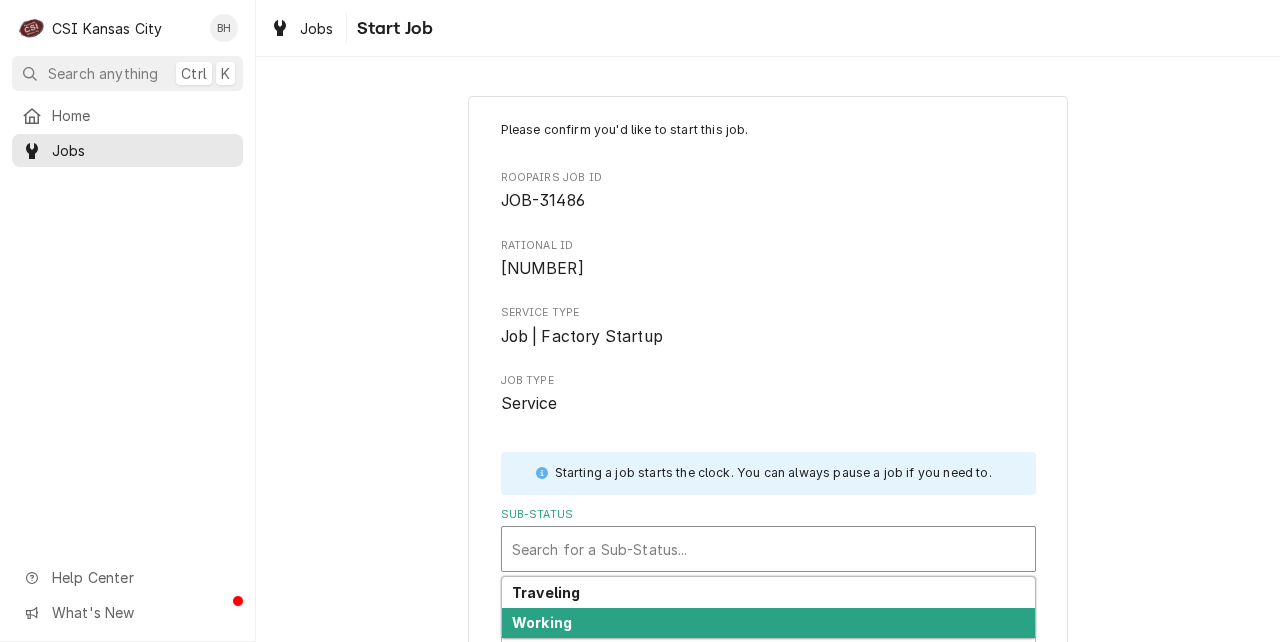 click on "Working" at bounding box center [768, 623] 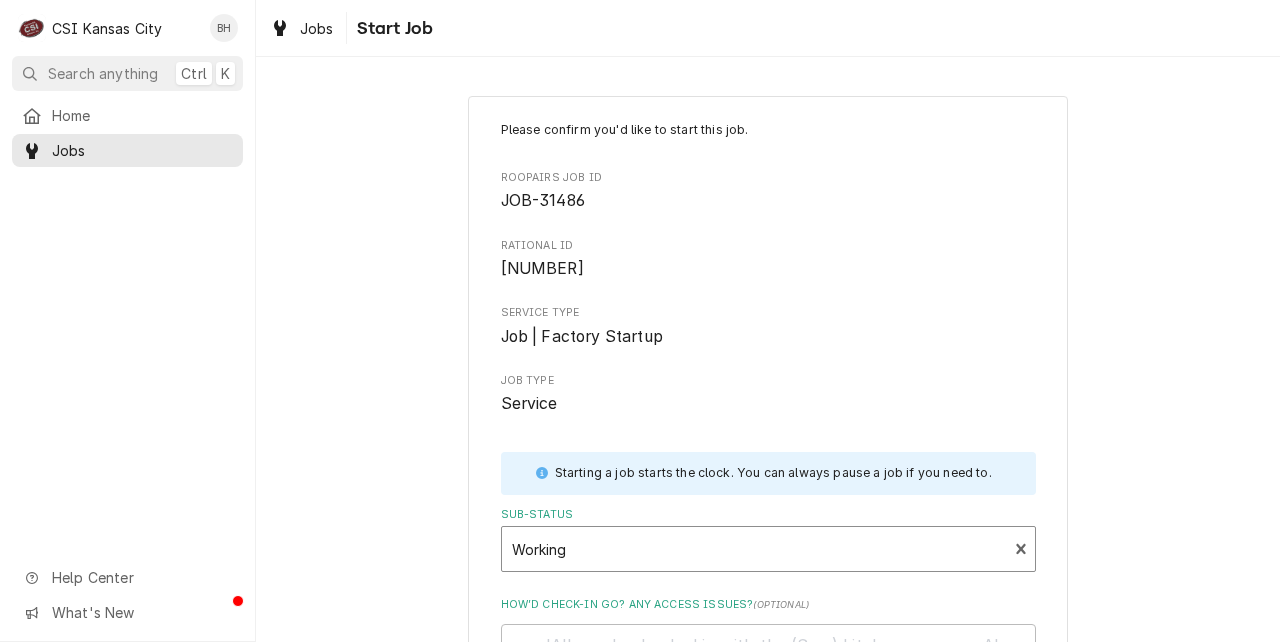 scroll, scrollTop: 294, scrollLeft: 0, axis: vertical 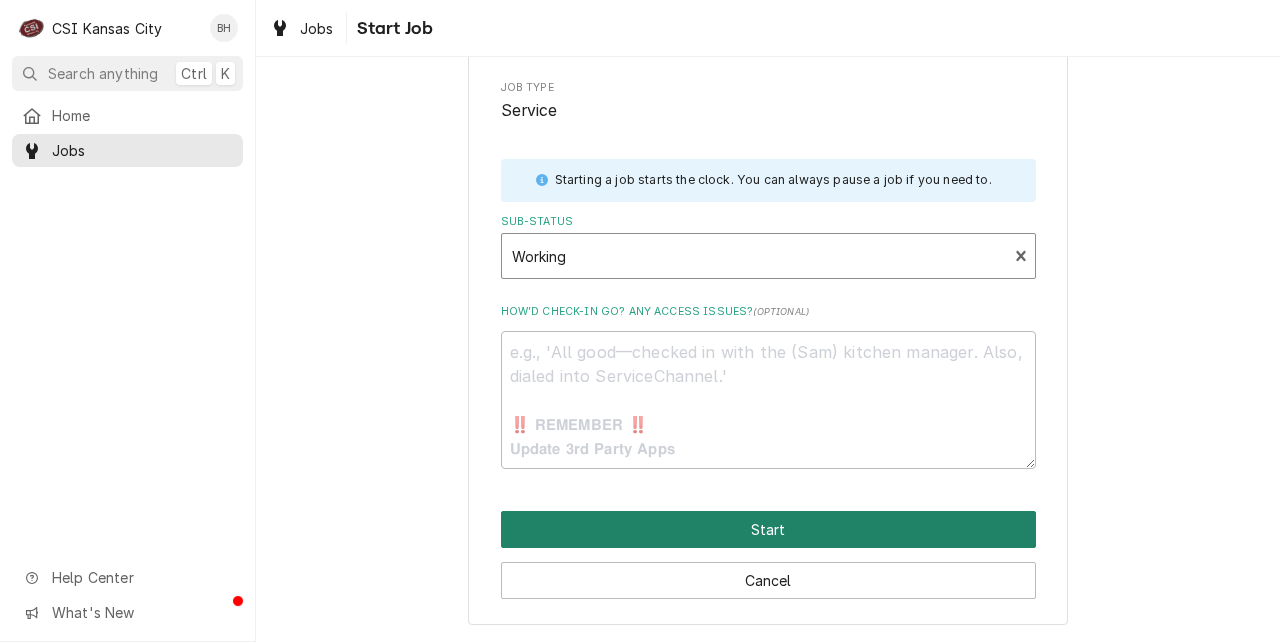 click on "Start" at bounding box center (768, 529) 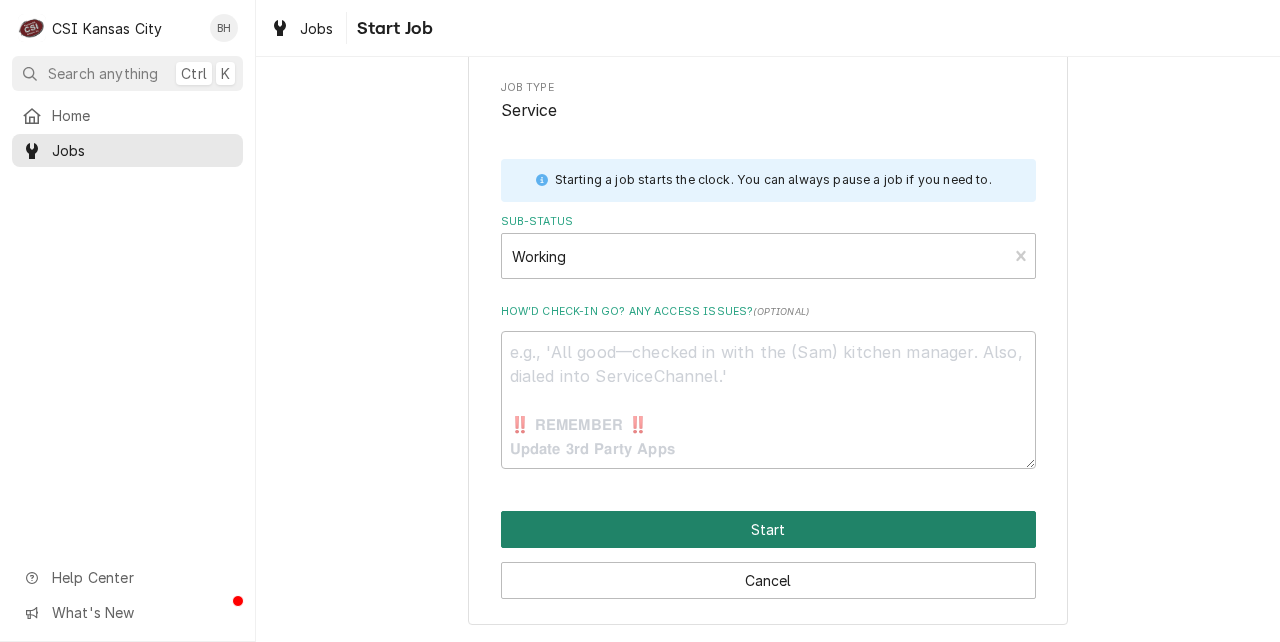 type on "x" 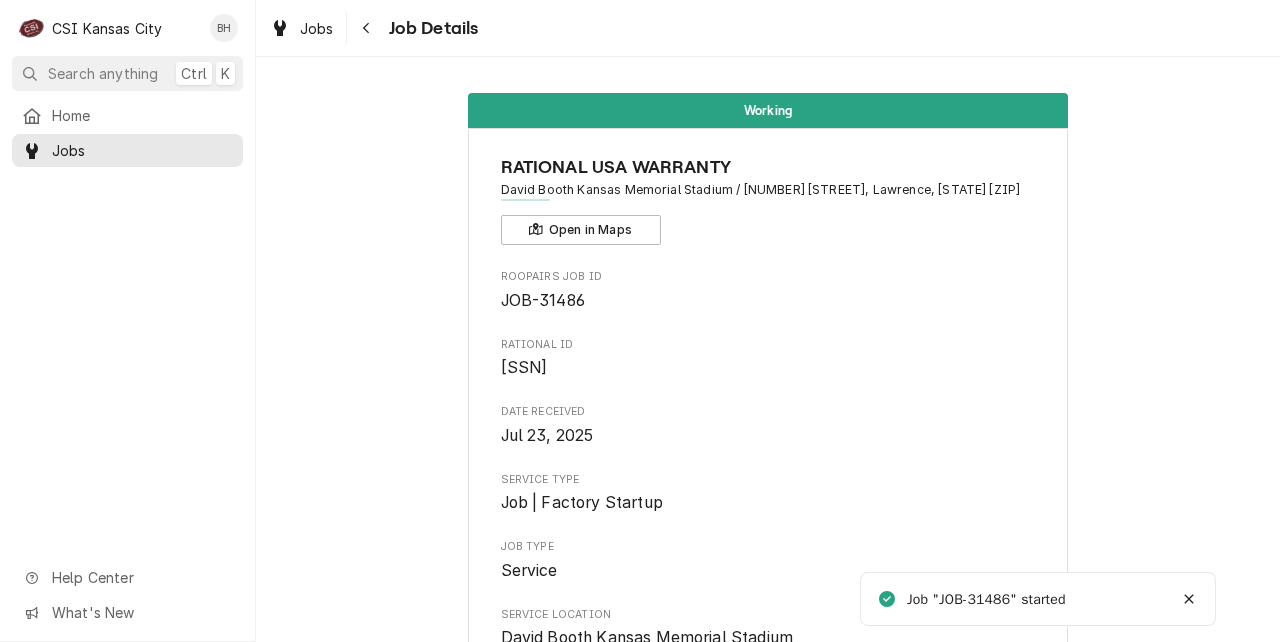 scroll, scrollTop: 0, scrollLeft: 0, axis: both 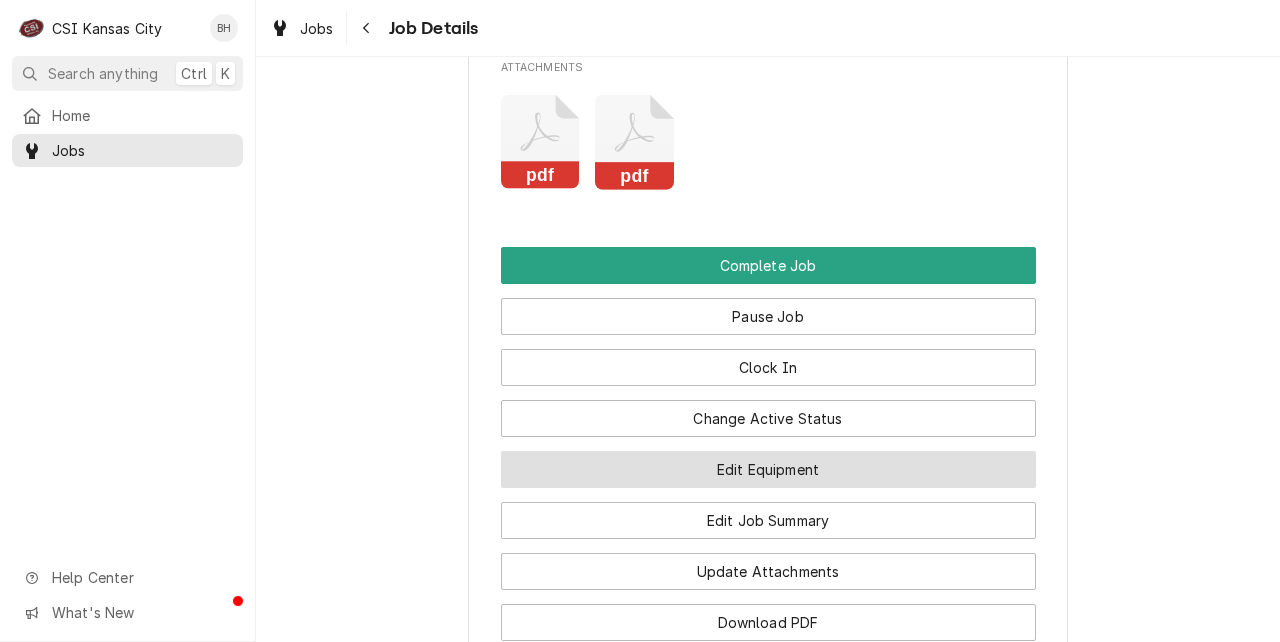 click on "Edit Equipment" at bounding box center (768, 469) 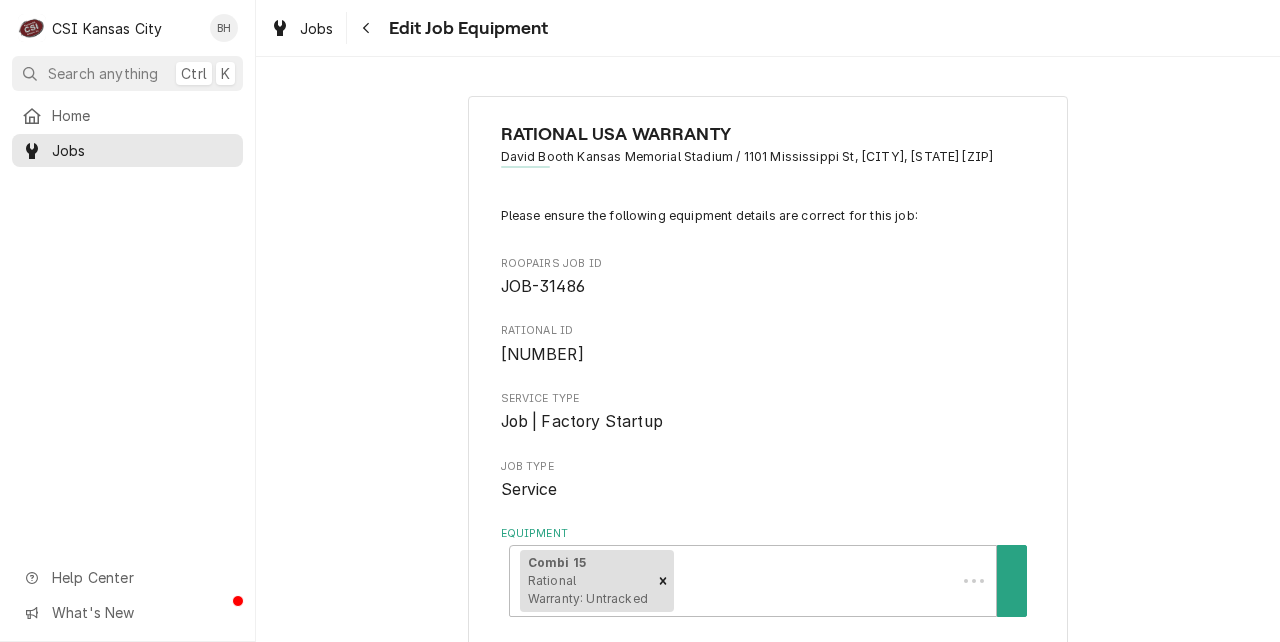 scroll, scrollTop: 0, scrollLeft: 0, axis: both 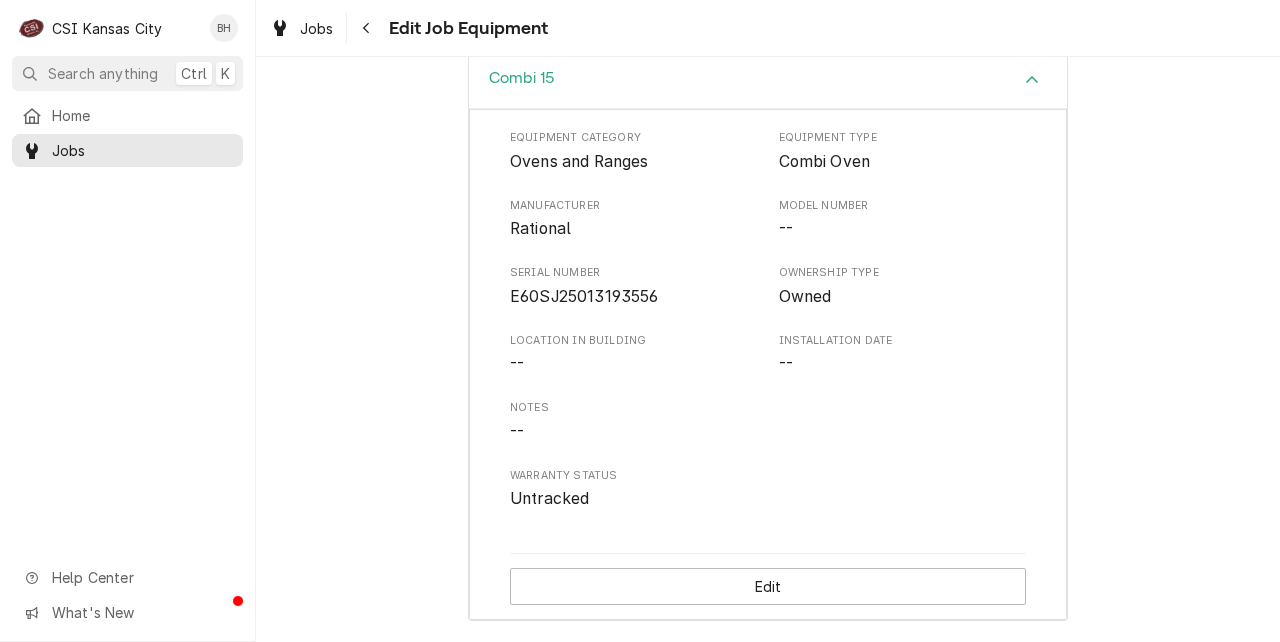 click on "Edit" at bounding box center (768, 586) 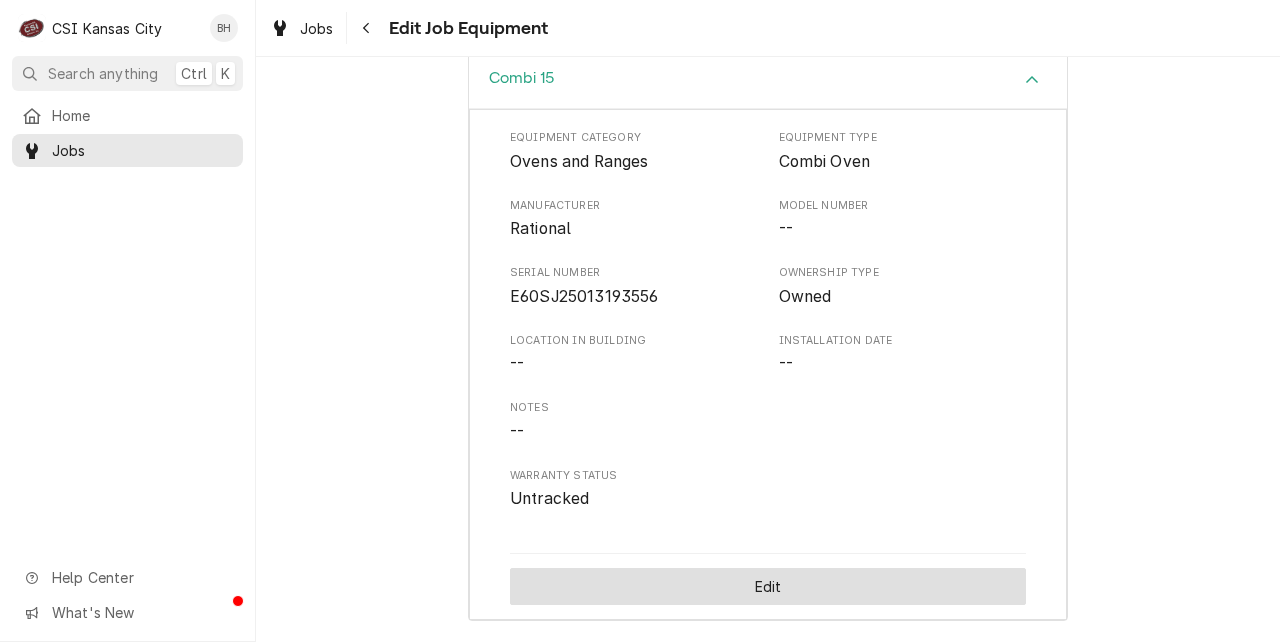 click on "Edit" at bounding box center [768, 586] 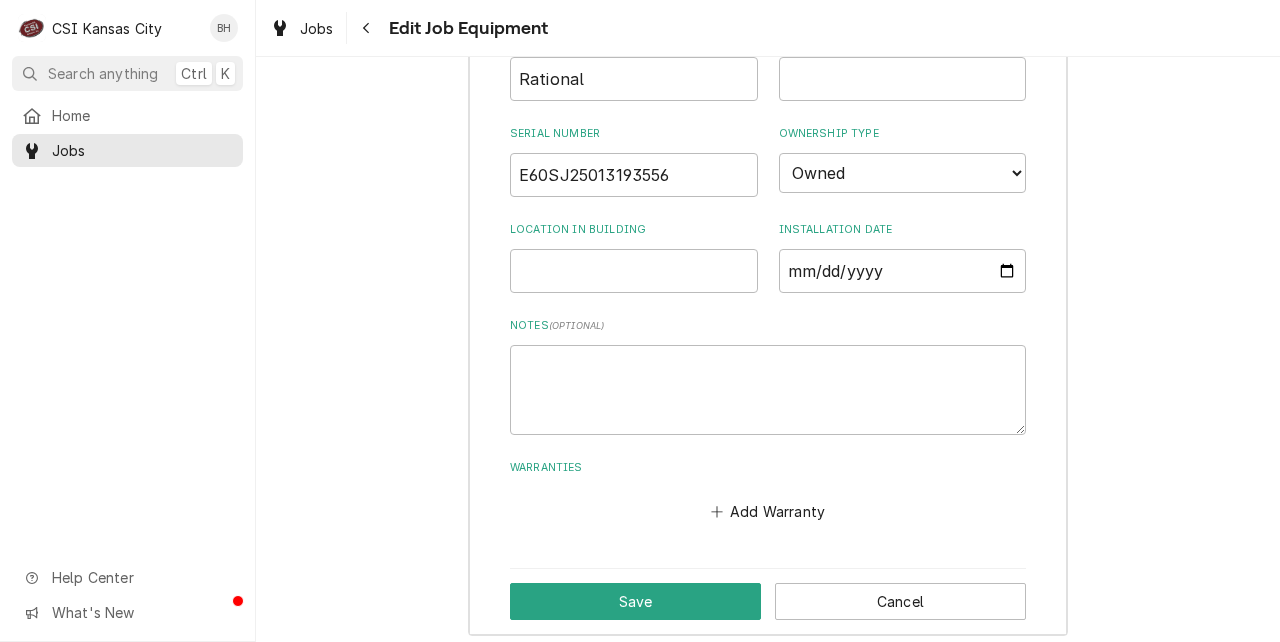 scroll, scrollTop: 1085, scrollLeft: 0, axis: vertical 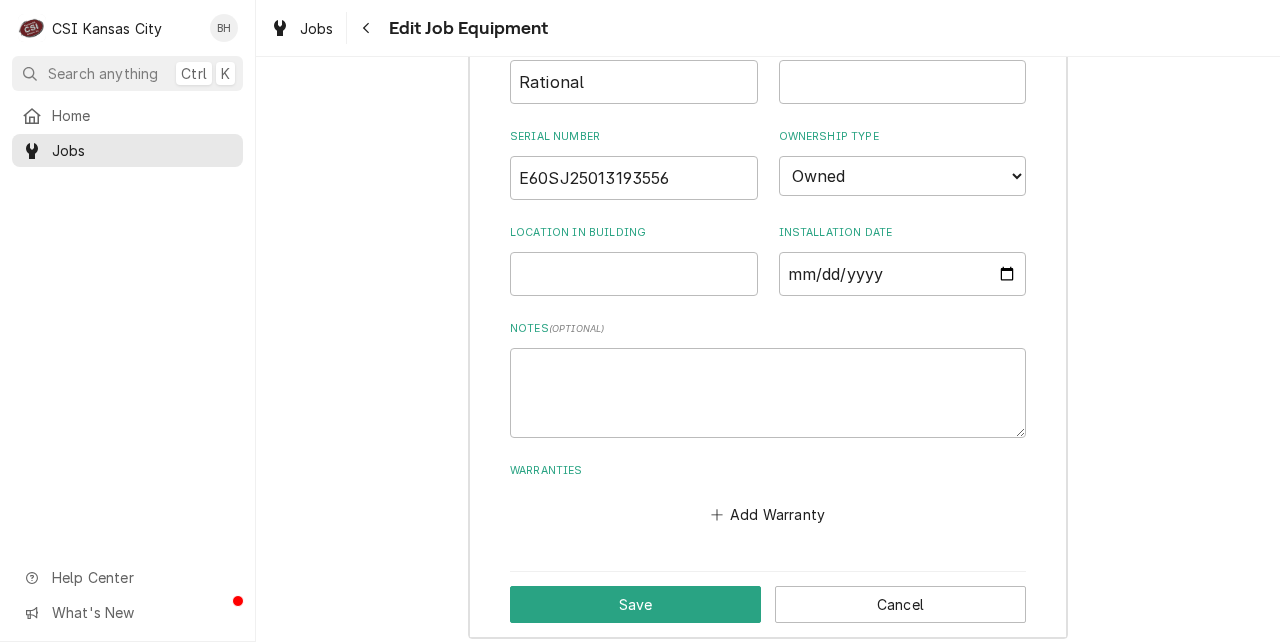 click on "Warranties" at bounding box center [768, 471] 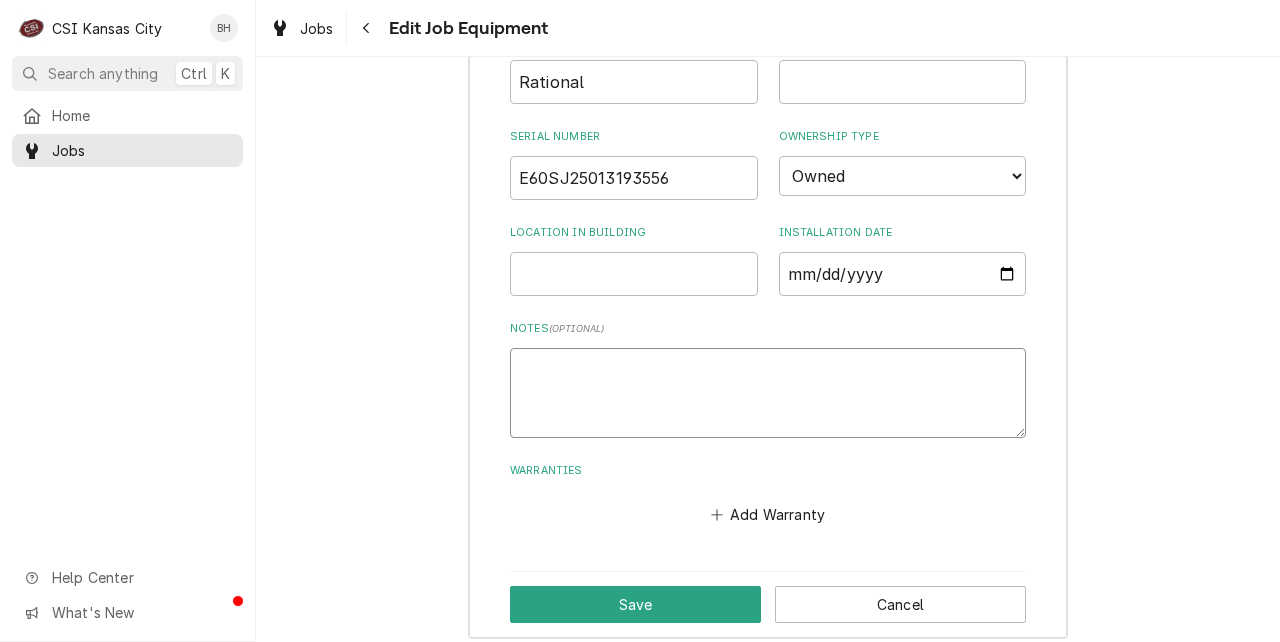 click on "Notes  ( optional )" at bounding box center (768, 393) 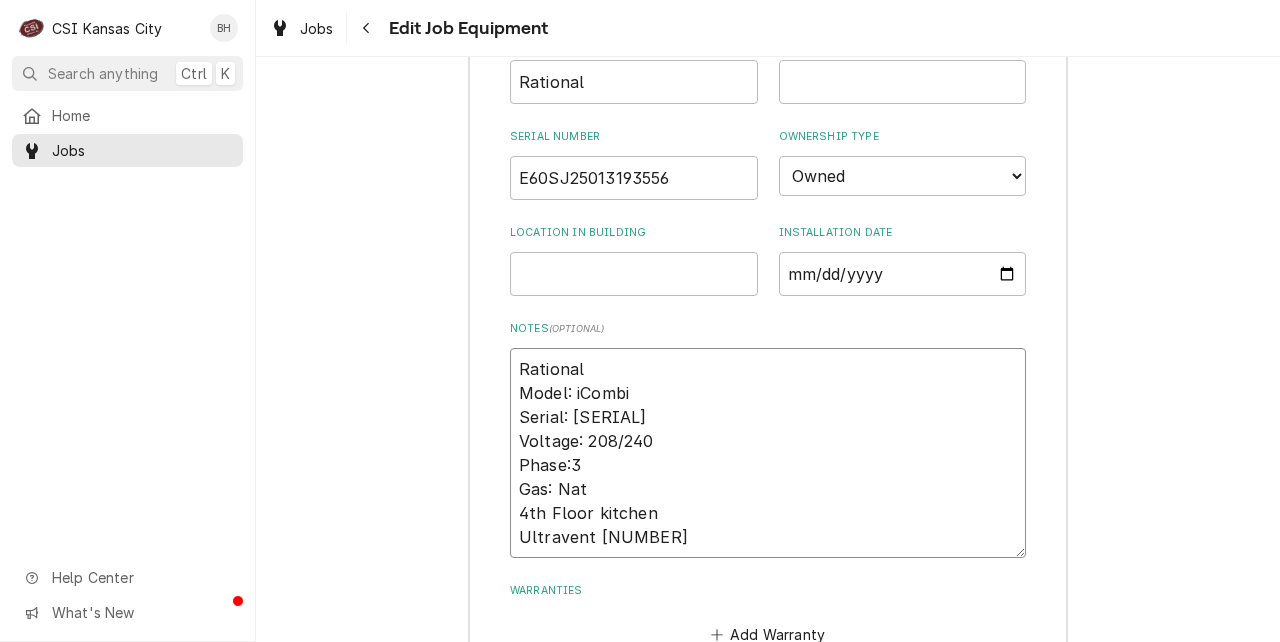 type on "x" 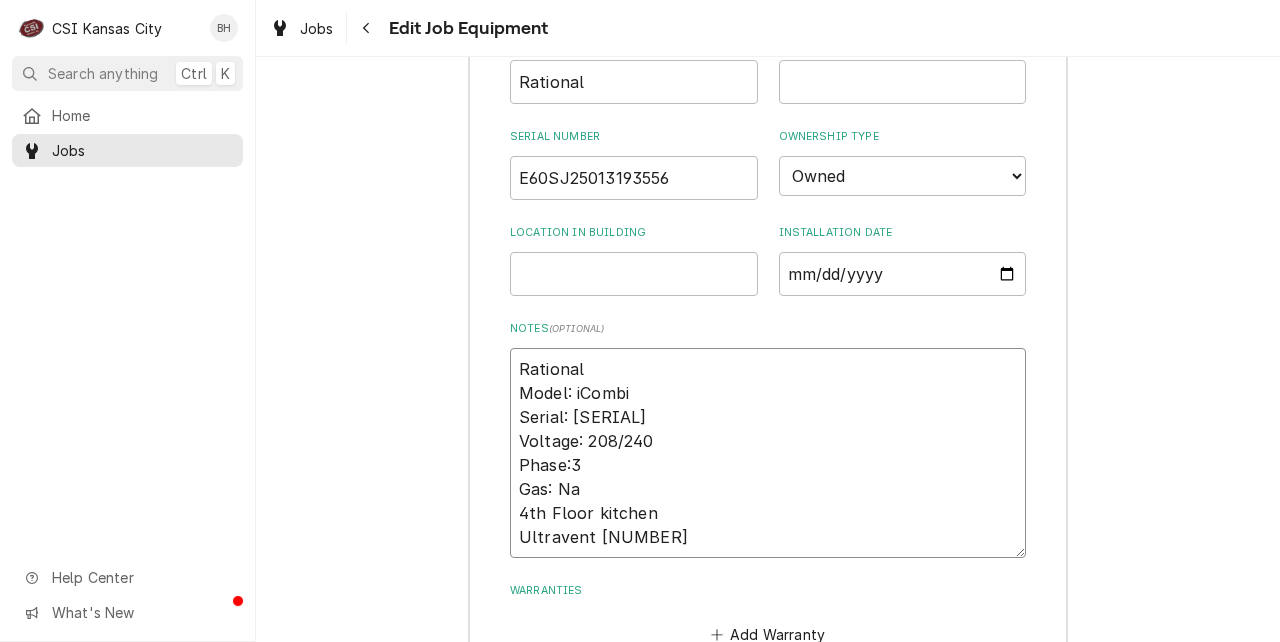 type on "x" 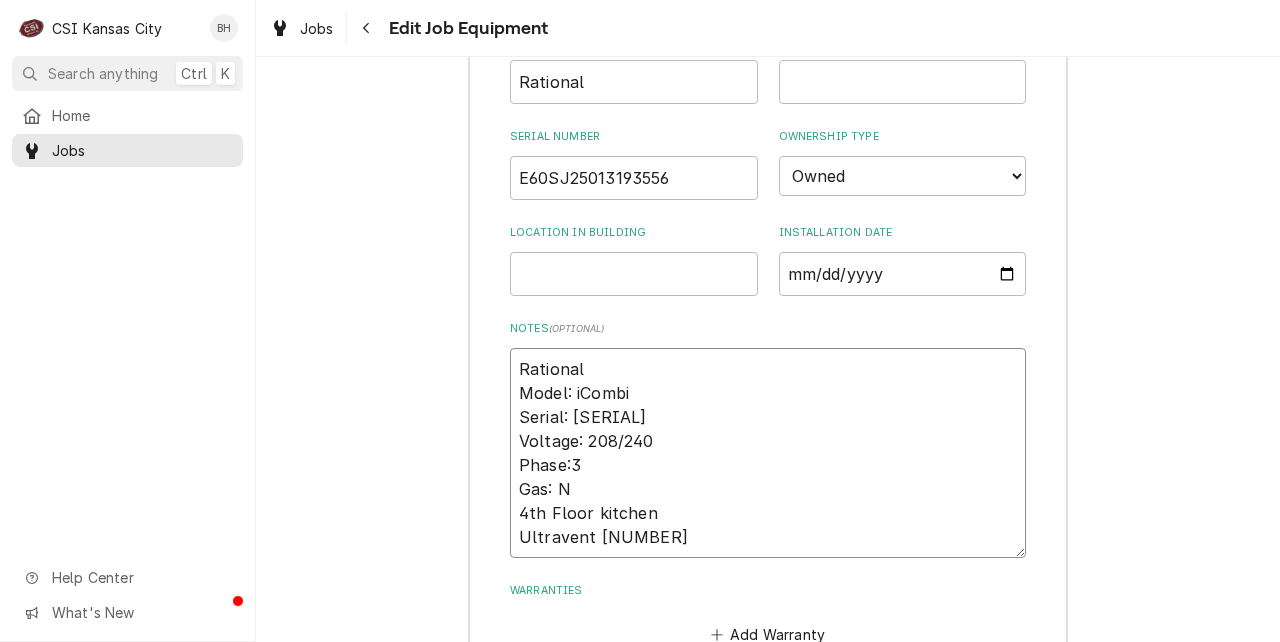 type on "x" 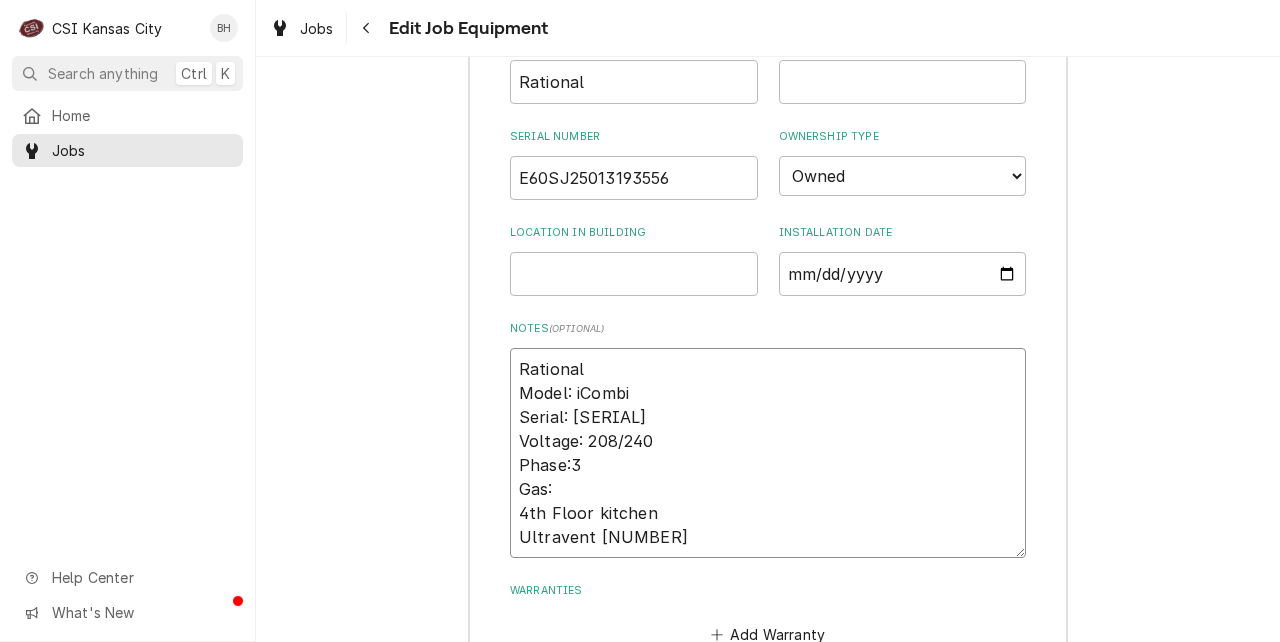 type on "x" 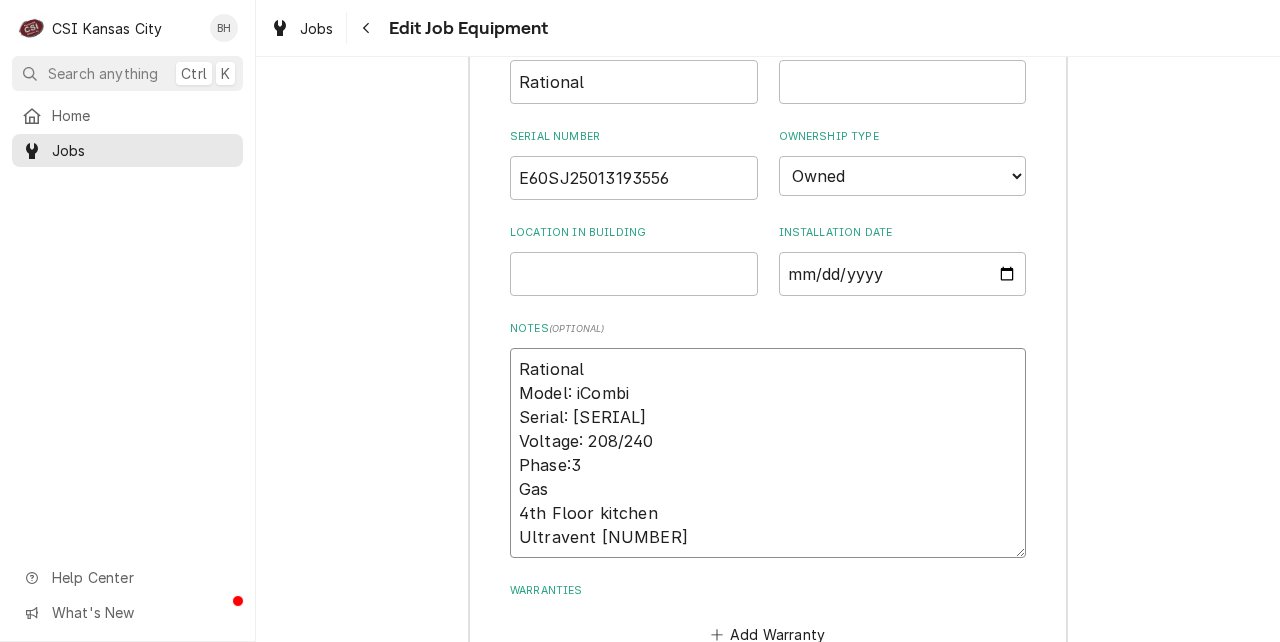 type on "x" 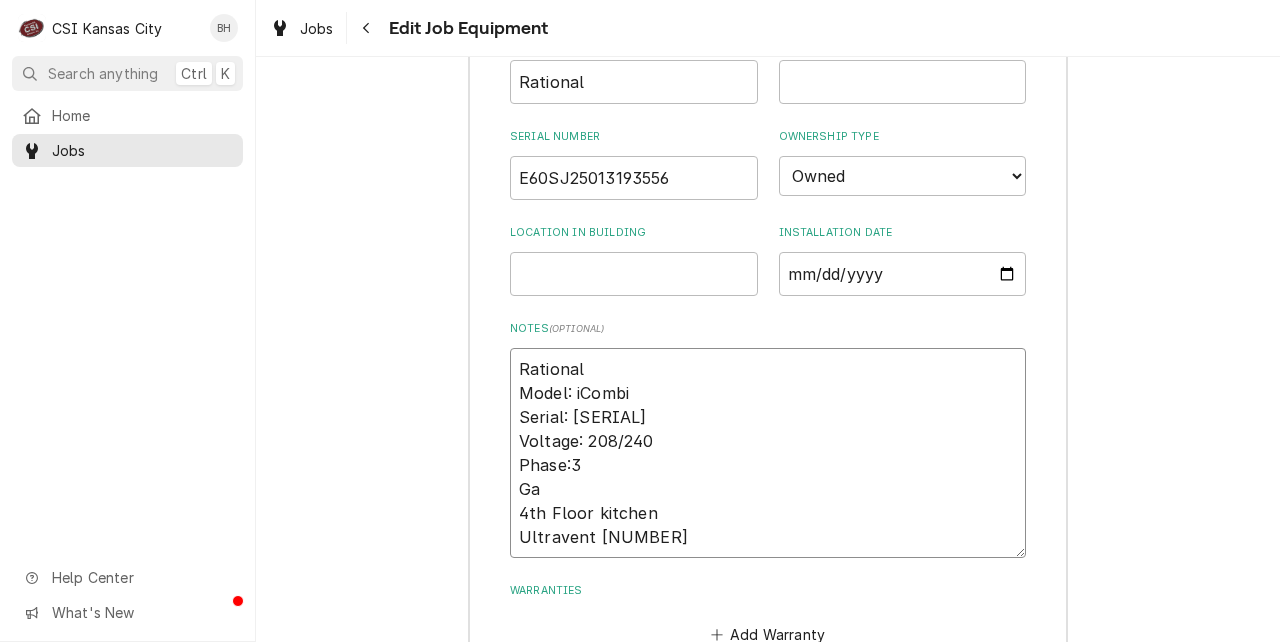 type on "x" 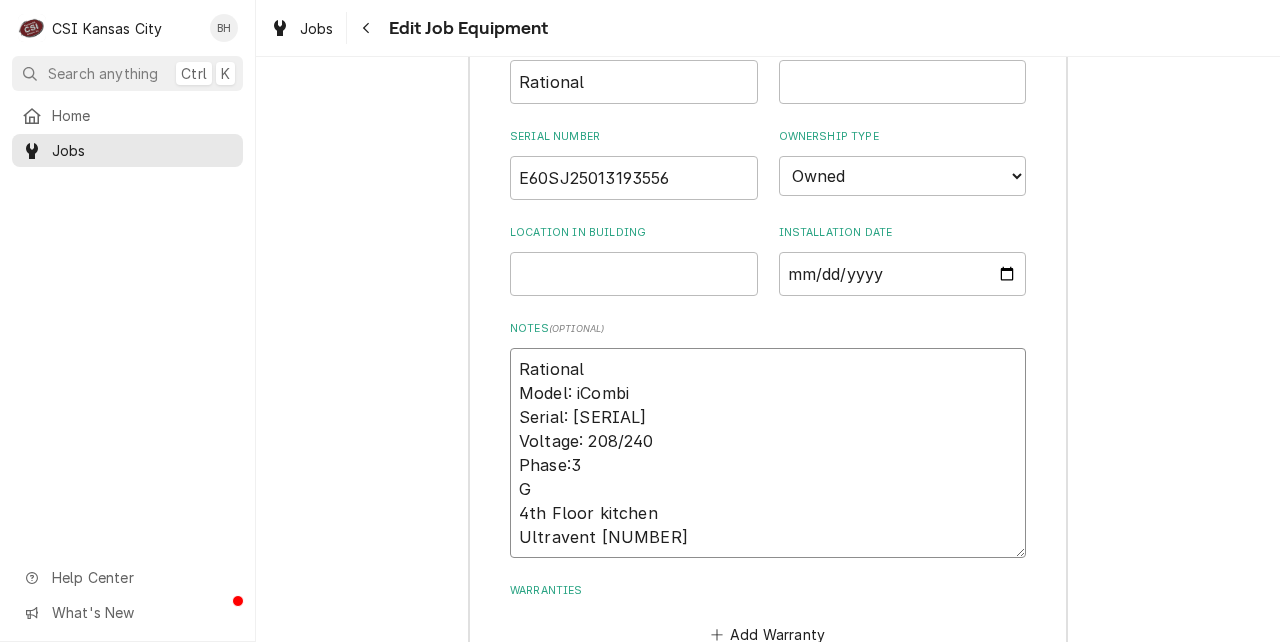 type on "x" 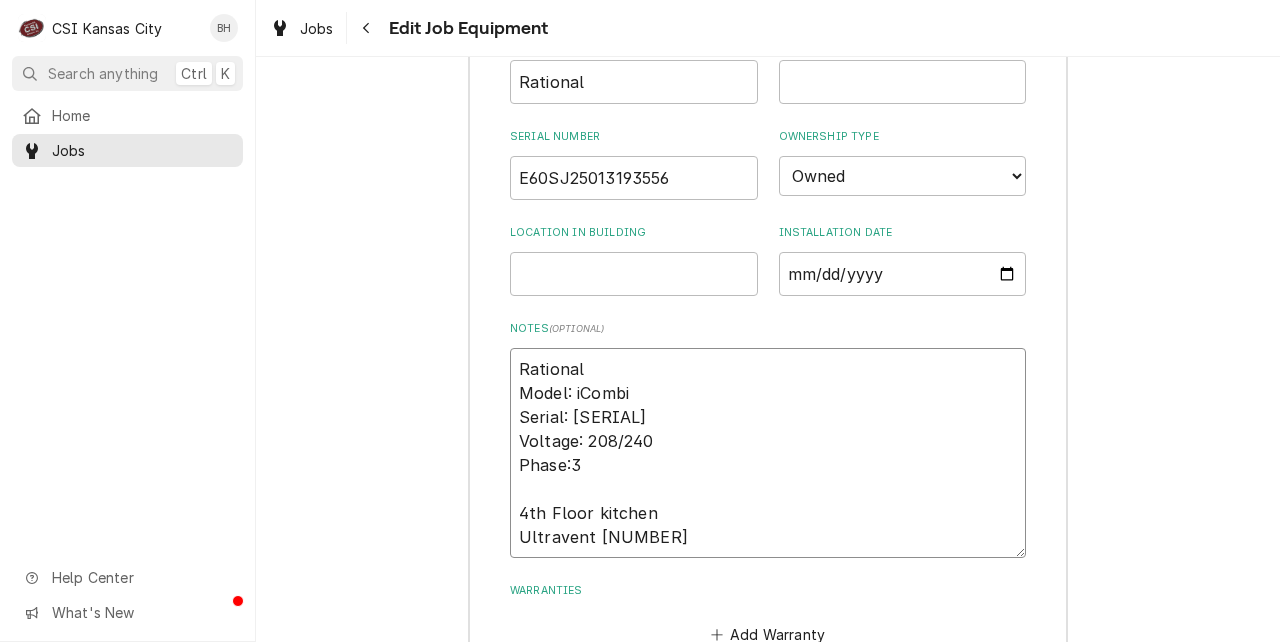 type on "x" 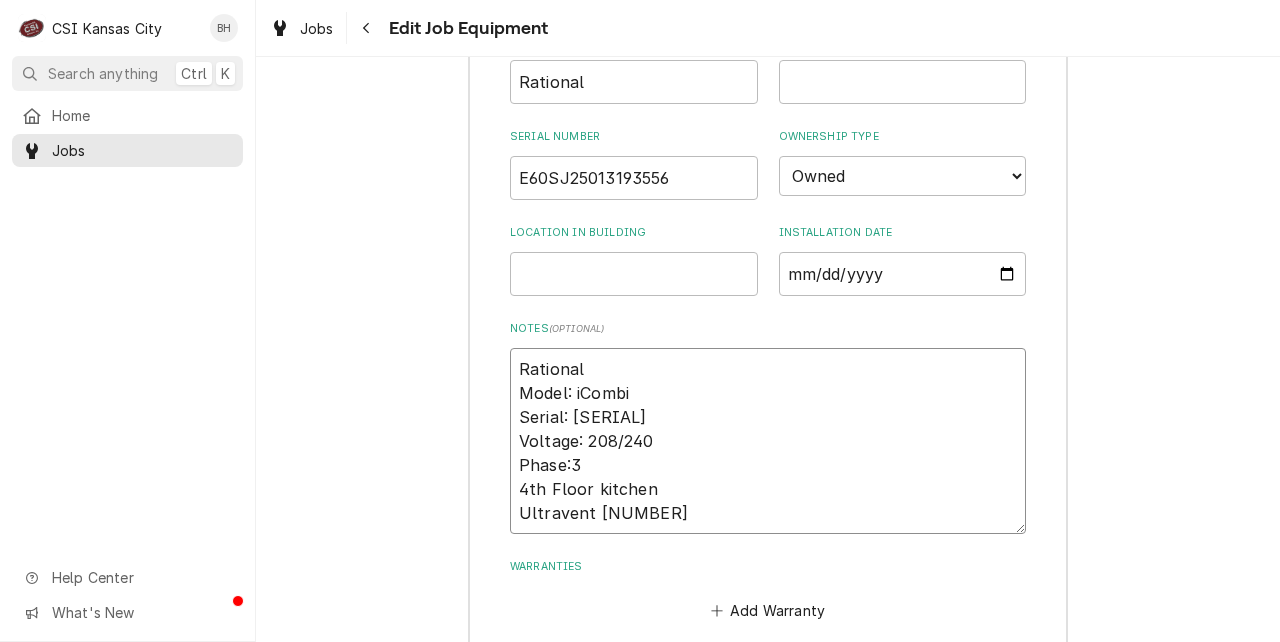 type on "x" 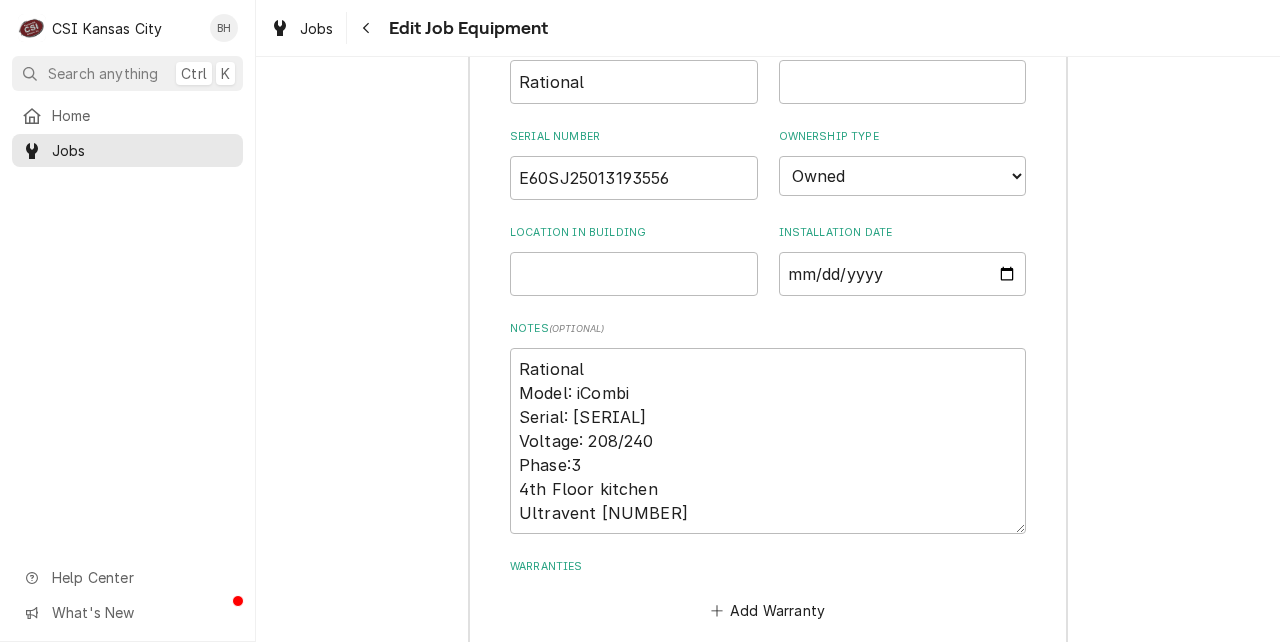 click on "Equipment "Combi 15" updated
Equipment Category Choose equipment category... Cooking Equipment Fryers Ice Machines Ovens and Ranges Dishwashing Equipment Holding and Warming Equipment Refrigeration Beverage Equipment Food Preparation Equipment Air Purifiers HVAC Other Equipment Type Choose equipment type... Combi Oven Convection Oven Countertop Electric Range Countertop Gas Range Electric Oven Electric Range Gas Oven Gas Range Rotisserie Oven Smoker Steamer Rack and Rotary Oven Conveyor Oven Speed Oven Display Name Combi 15 Manufacturer Rational Model Number Serial Number [SERIAL] Ownership Type Choose ownsership type... Unknown Owned Leased Rented Location in Building Installation Date Notes  ( optional ) Rational
Model: iCombi
Serial: [SERIAL]
Voltage: 208/240
Phase:3
4th Floor kitchen
Ultravent [NUMBER] Warranties Add Warranty" at bounding box center [768, 178] 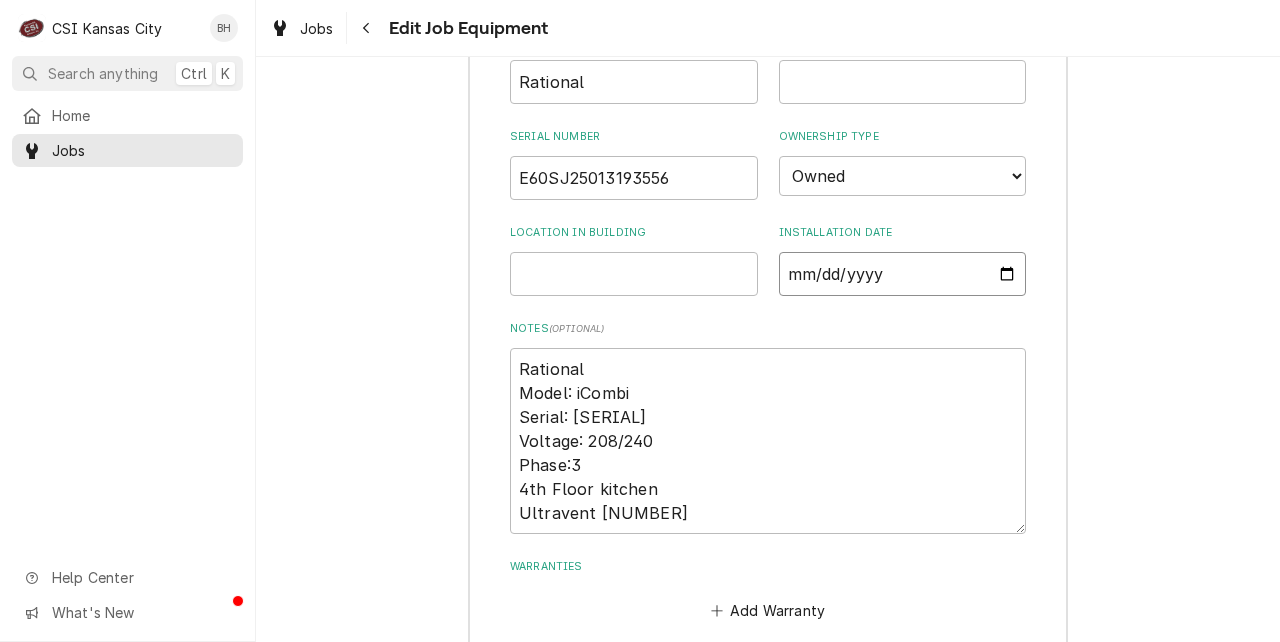 click on "Installation Date" at bounding box center (903, 274) 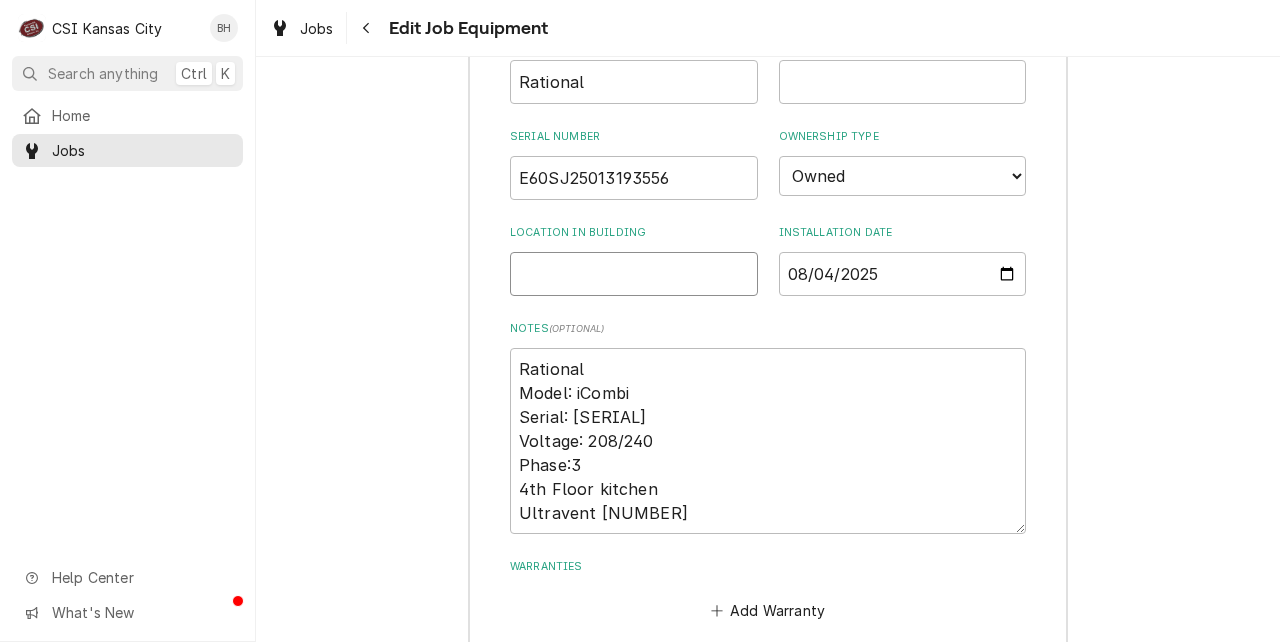 click on "Location in Building" at bounding box center (634, 274) 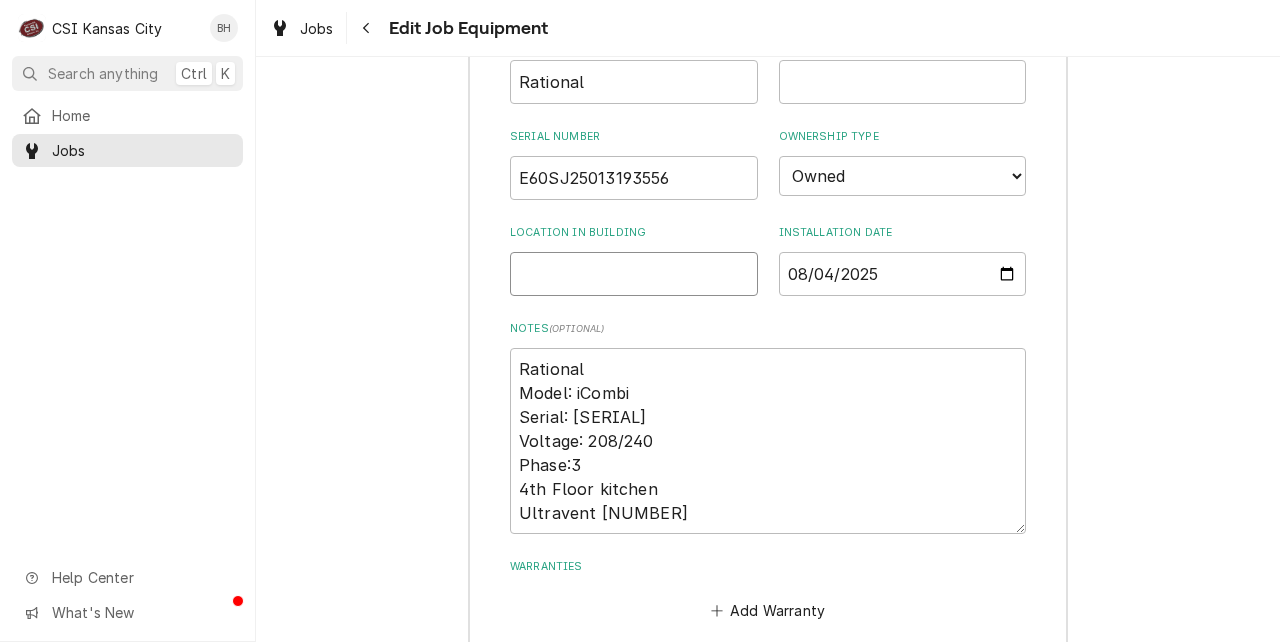 type on "x" 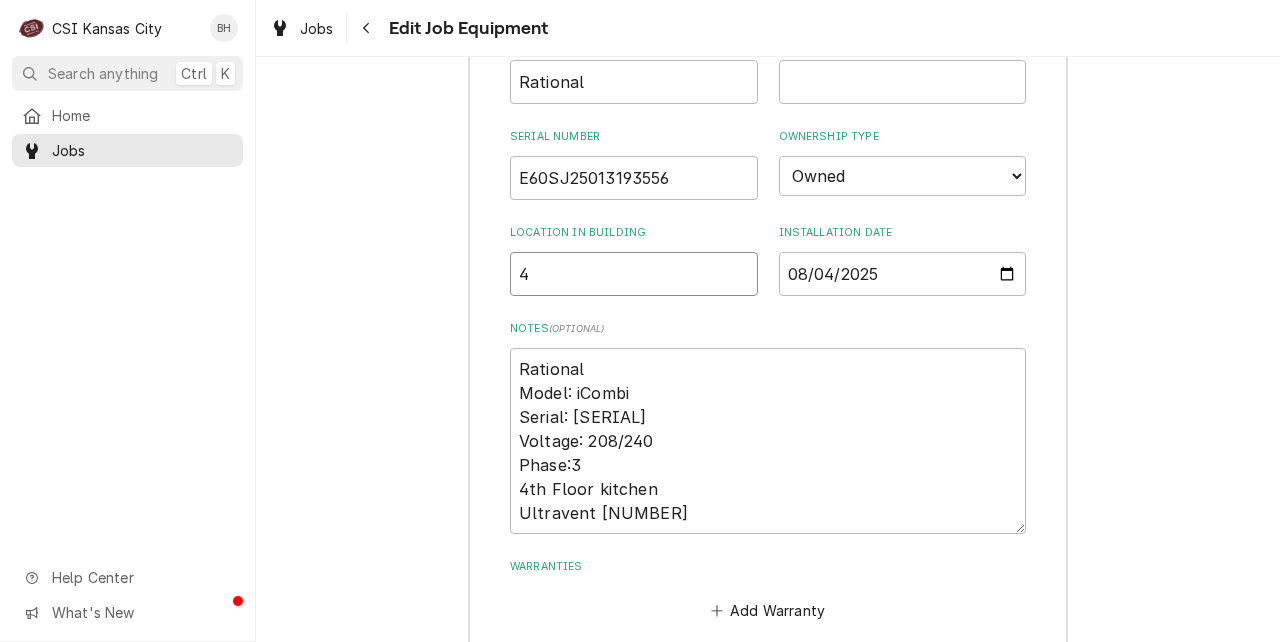 type on "x" 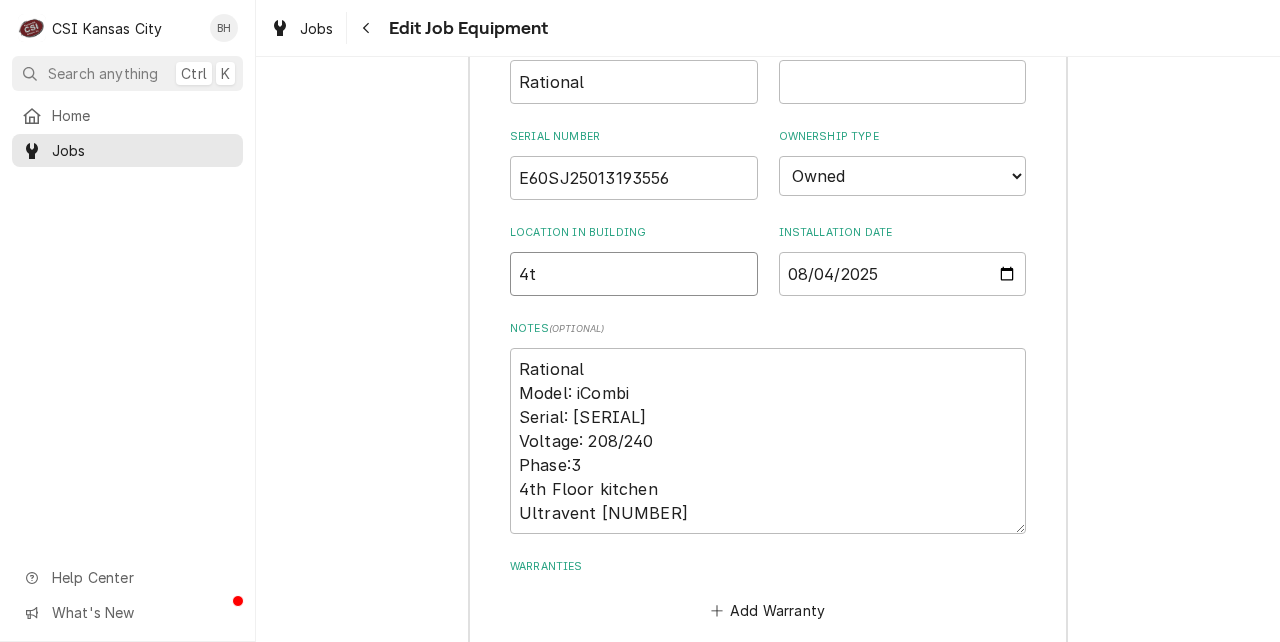 type on "x" 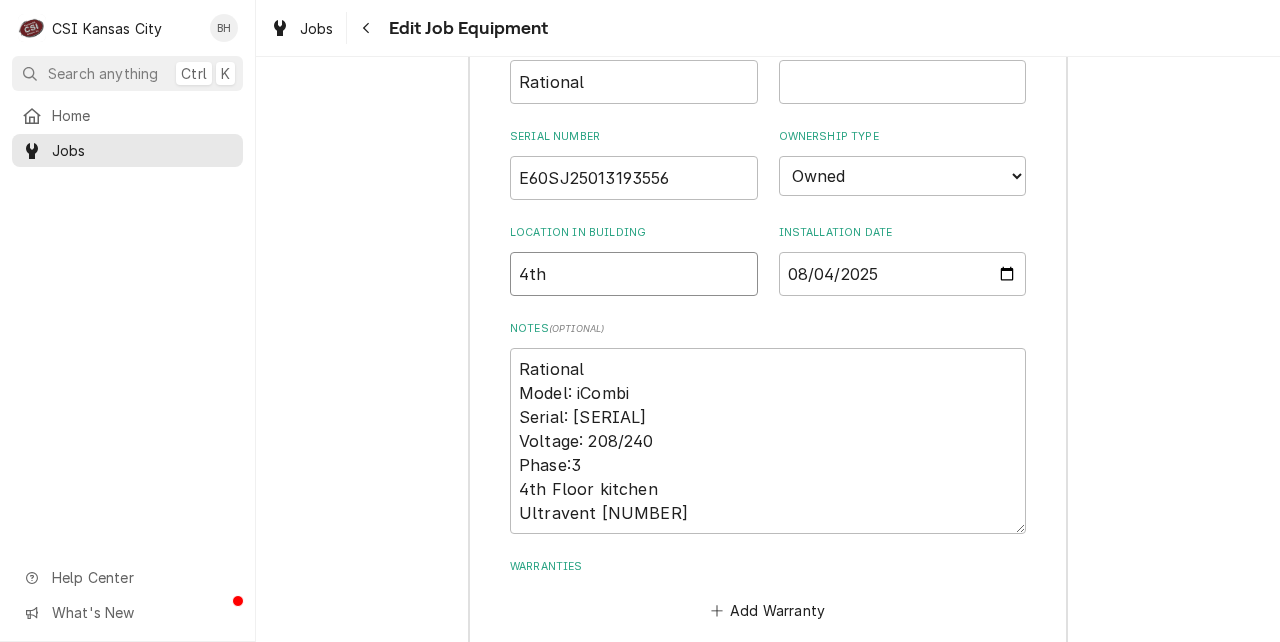 type on "x" 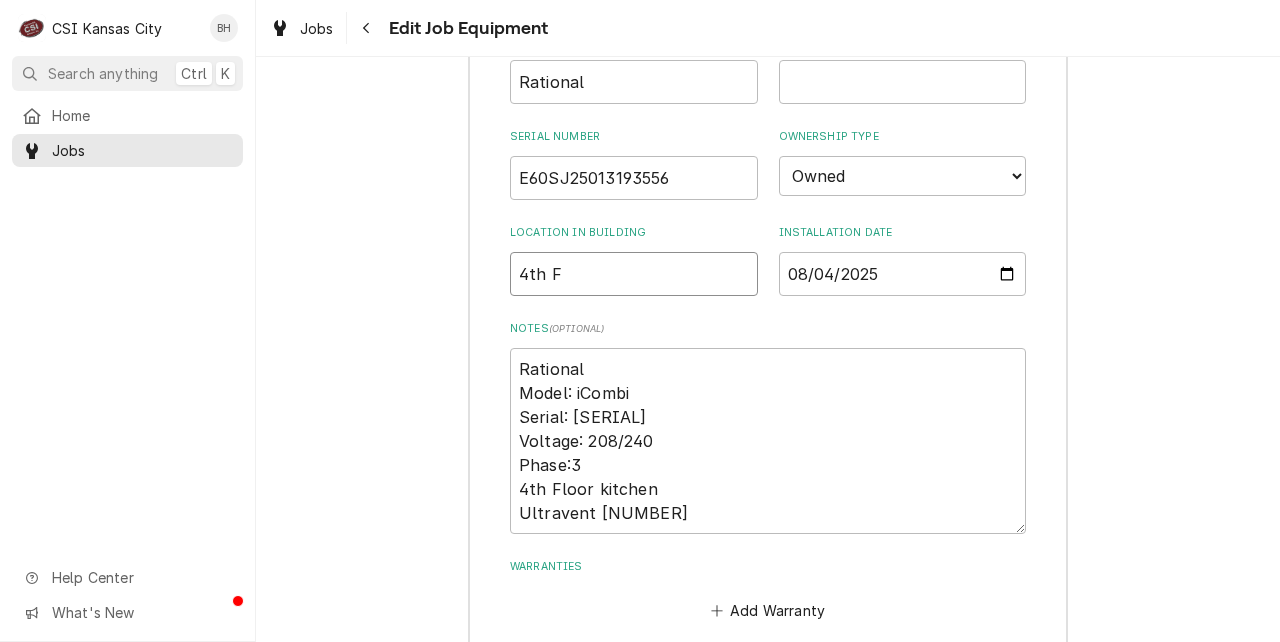 type on "x" 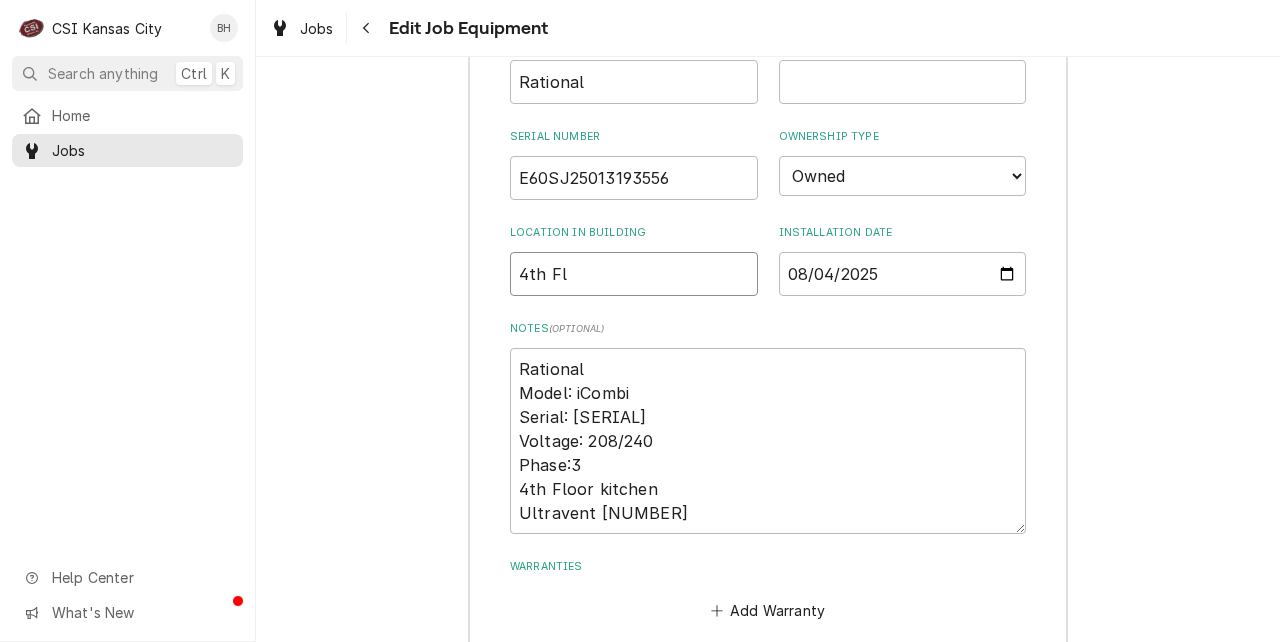 type on "x" 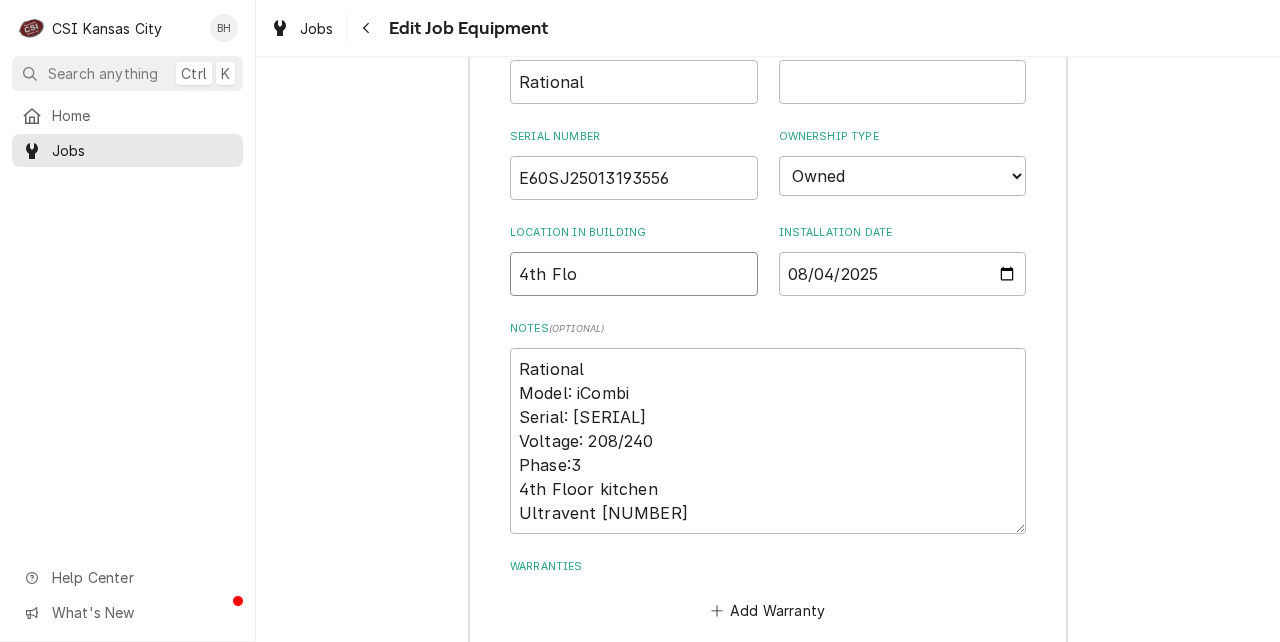 type on "x" 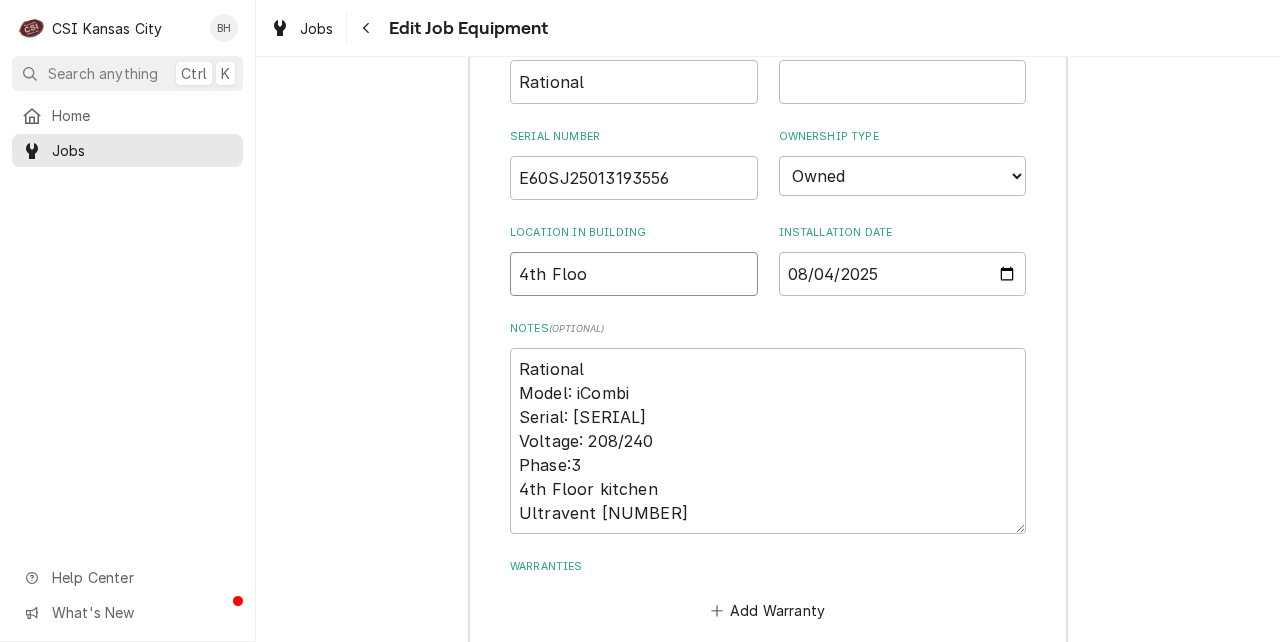 type on "x" 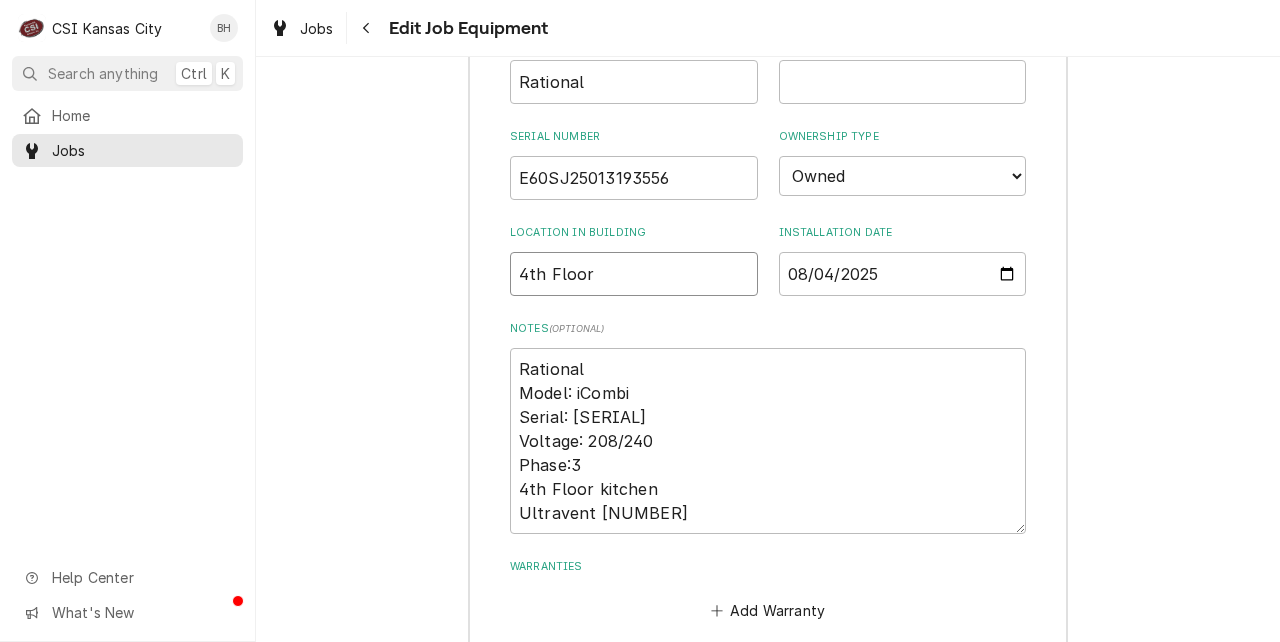 type on "x" 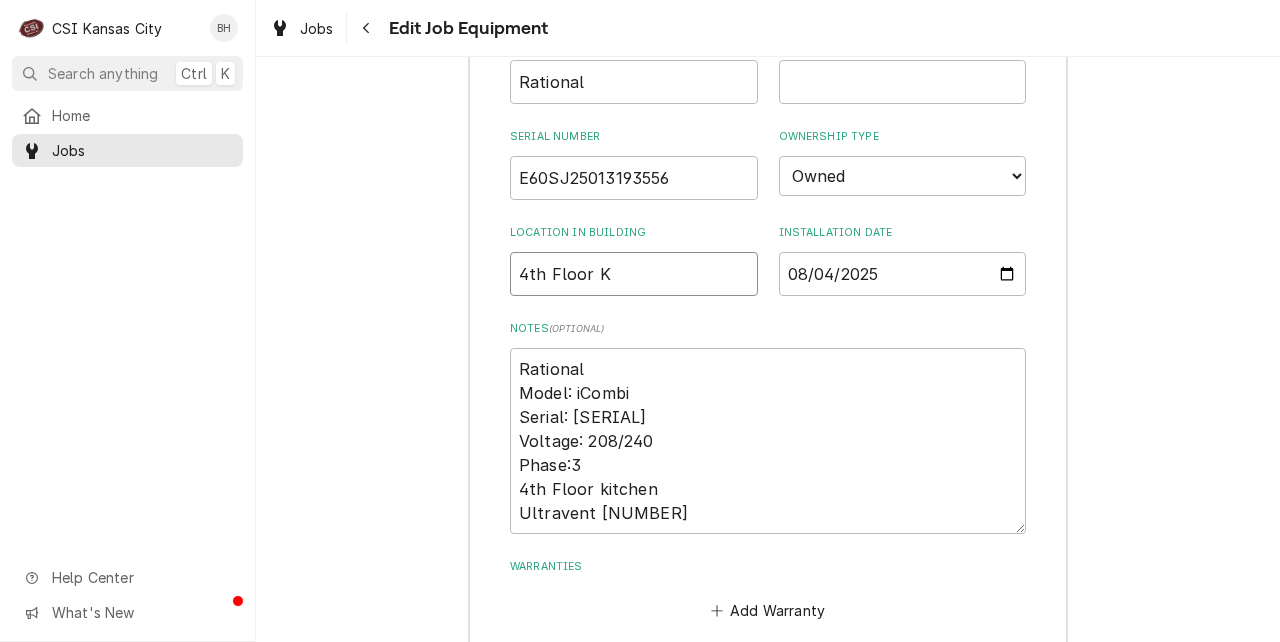 type on "x" 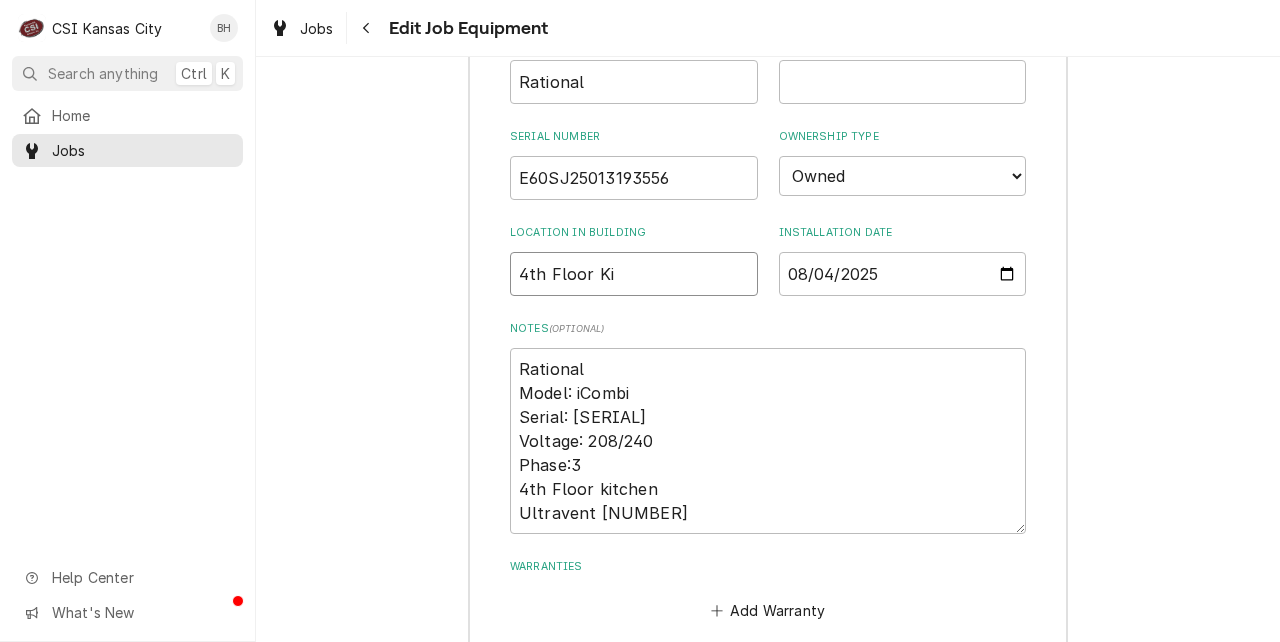 type on "x" 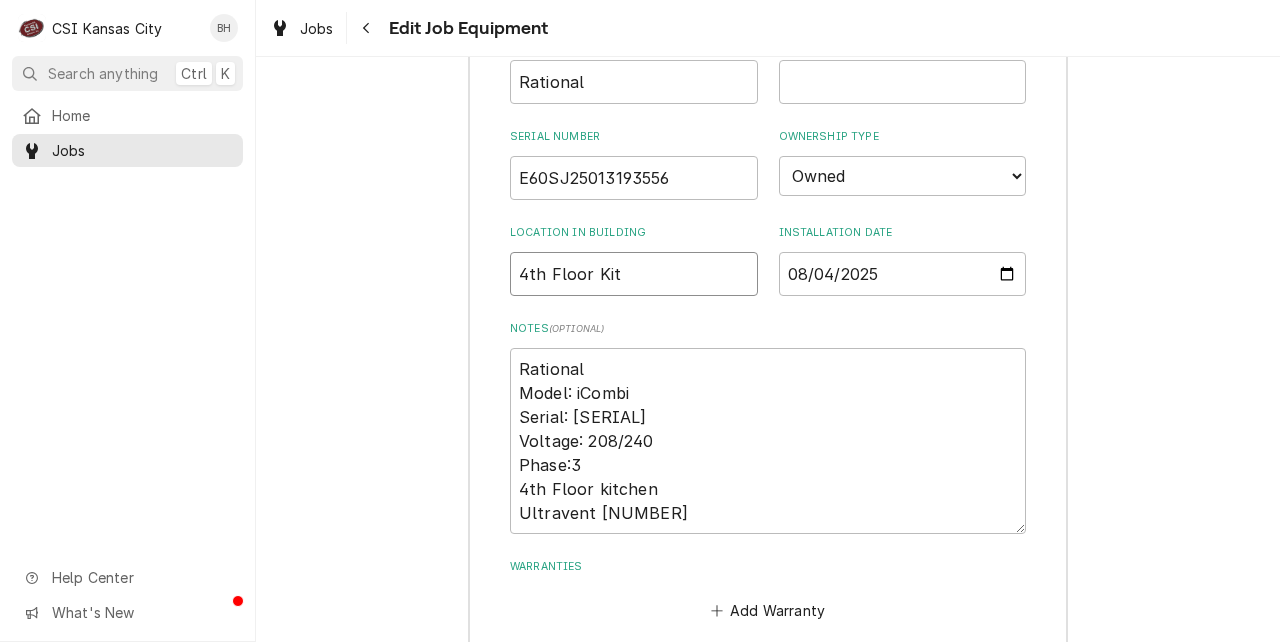 type on "x" 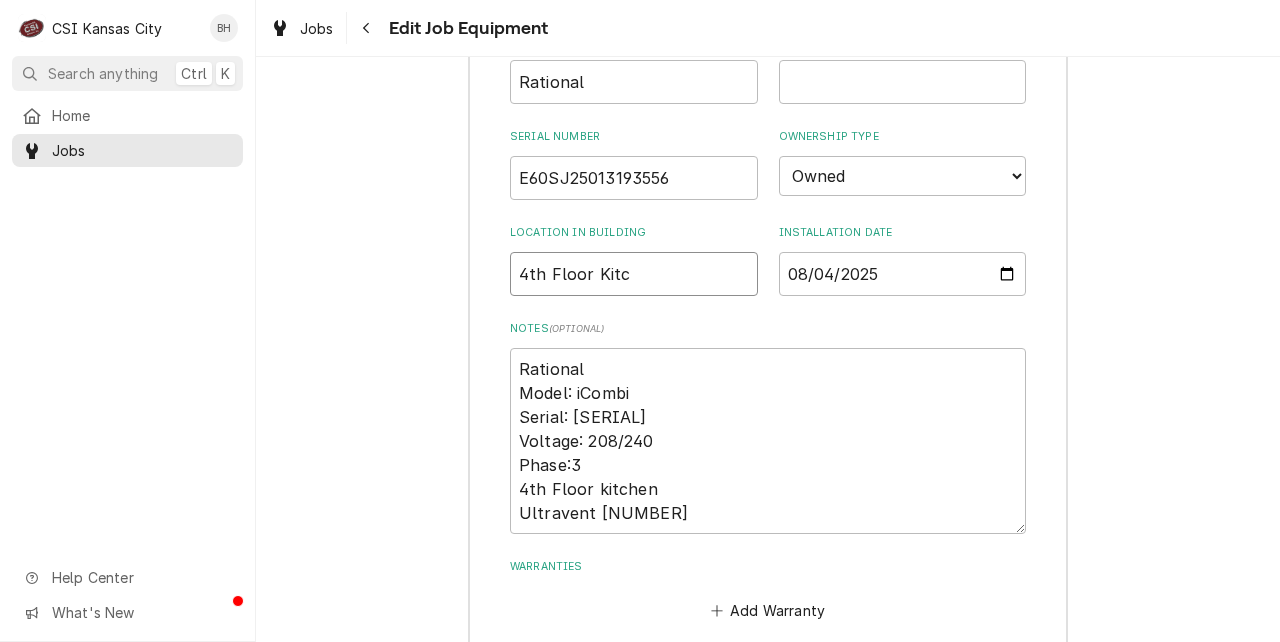 type on "x" 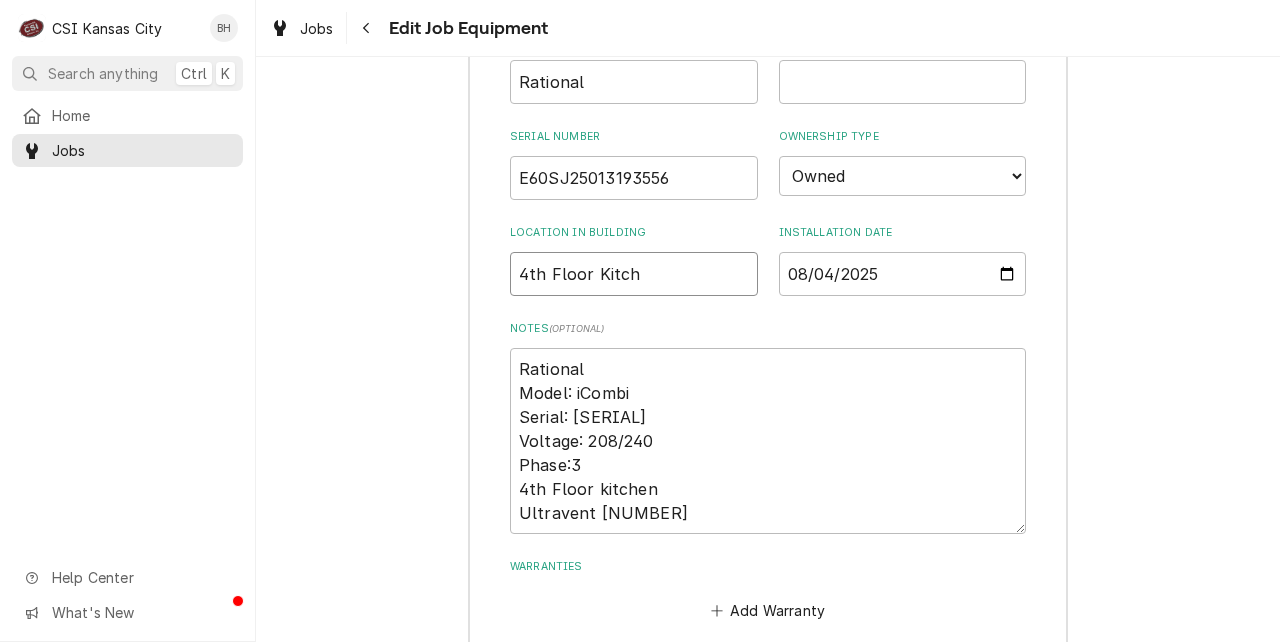 type on "x" 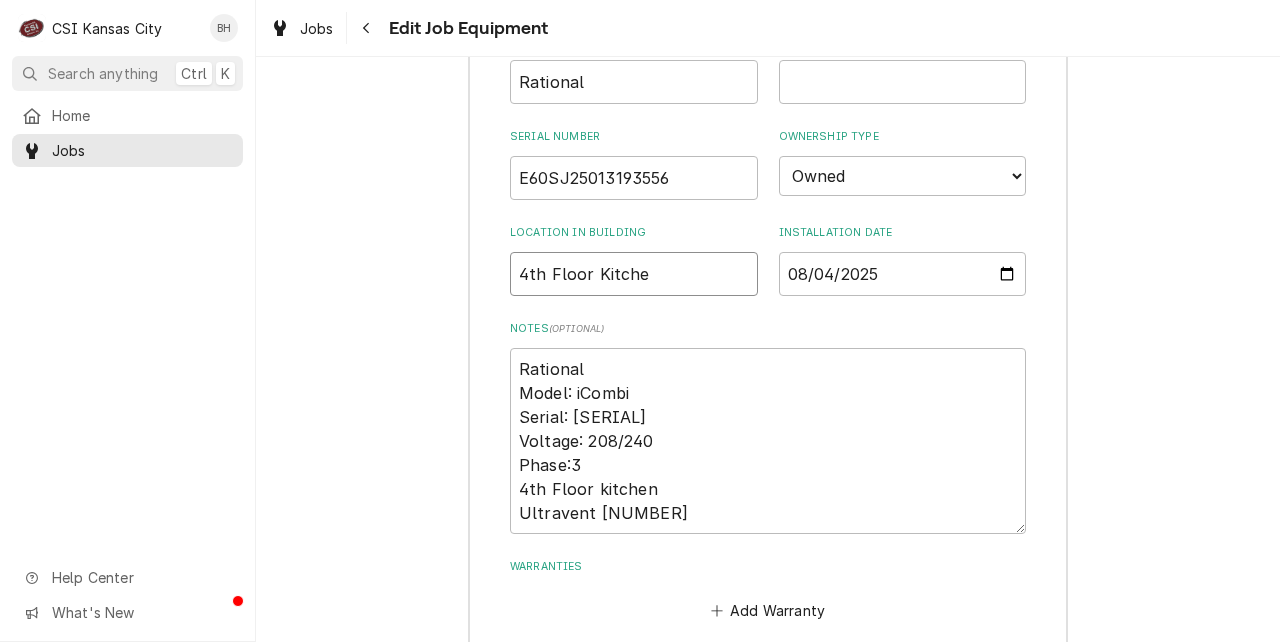 type on "x" 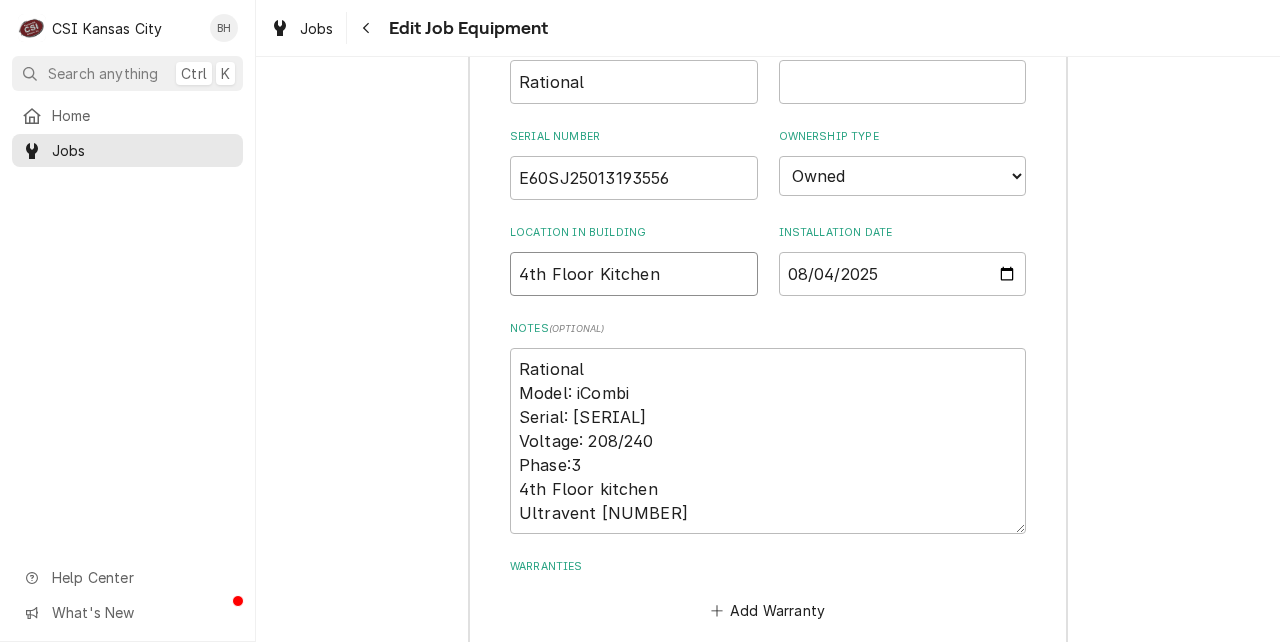 type on "x" 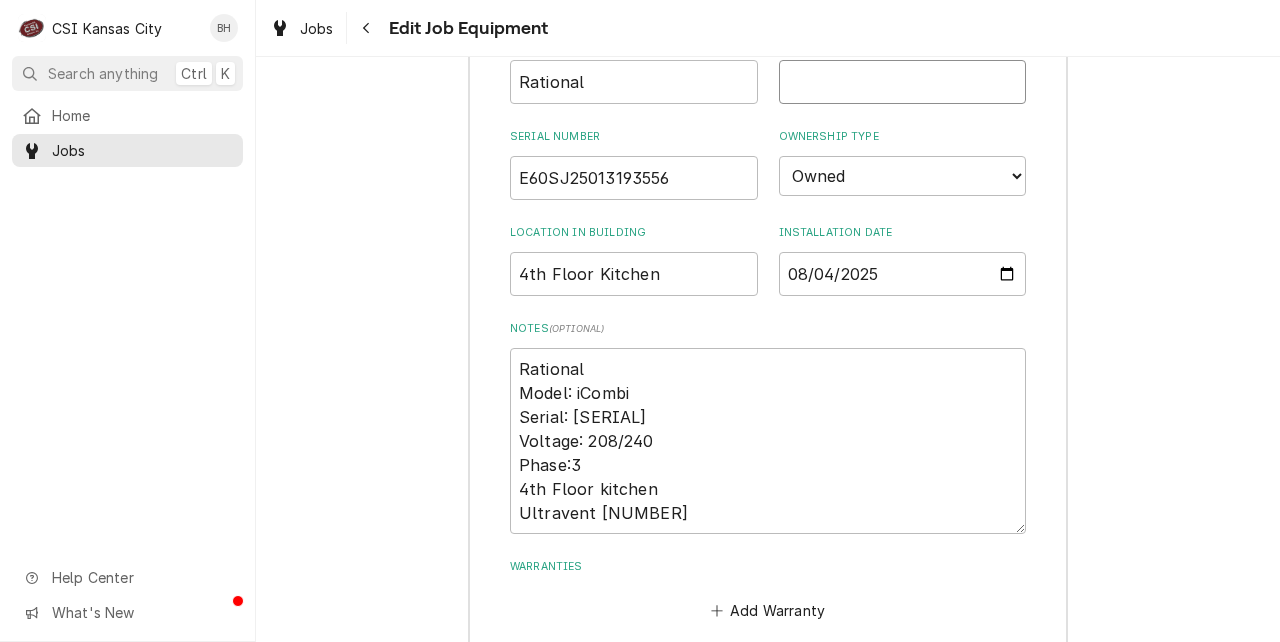 click on "Model Number" at bounding box center [903, 82] 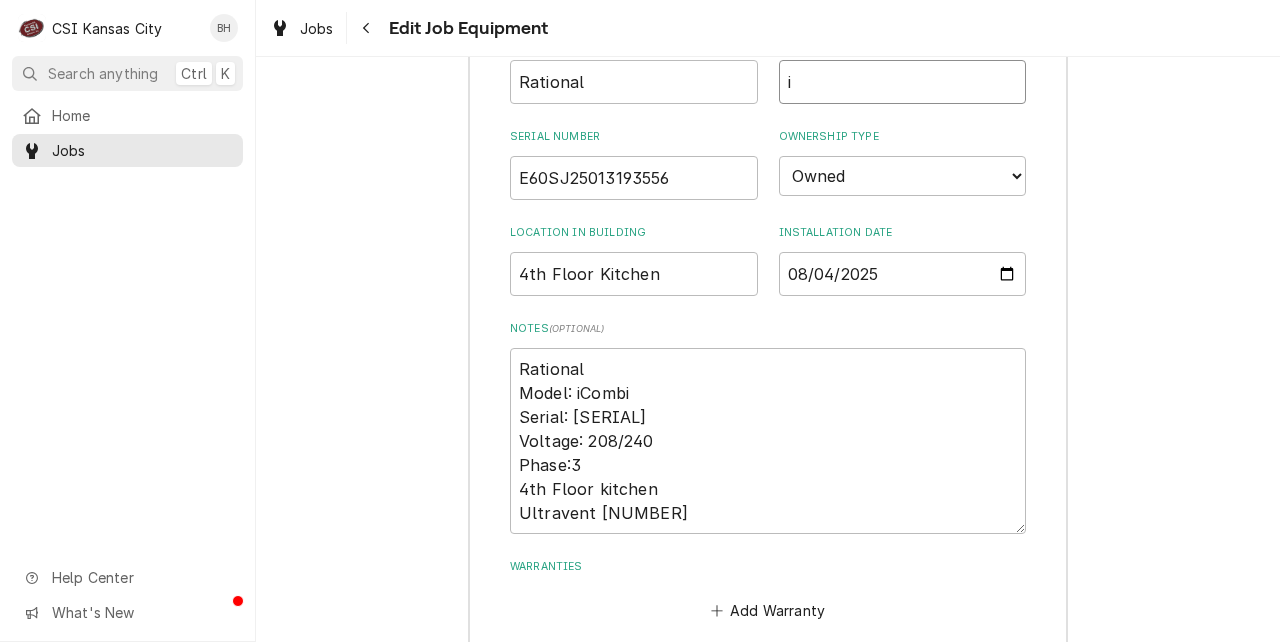 type on "x" 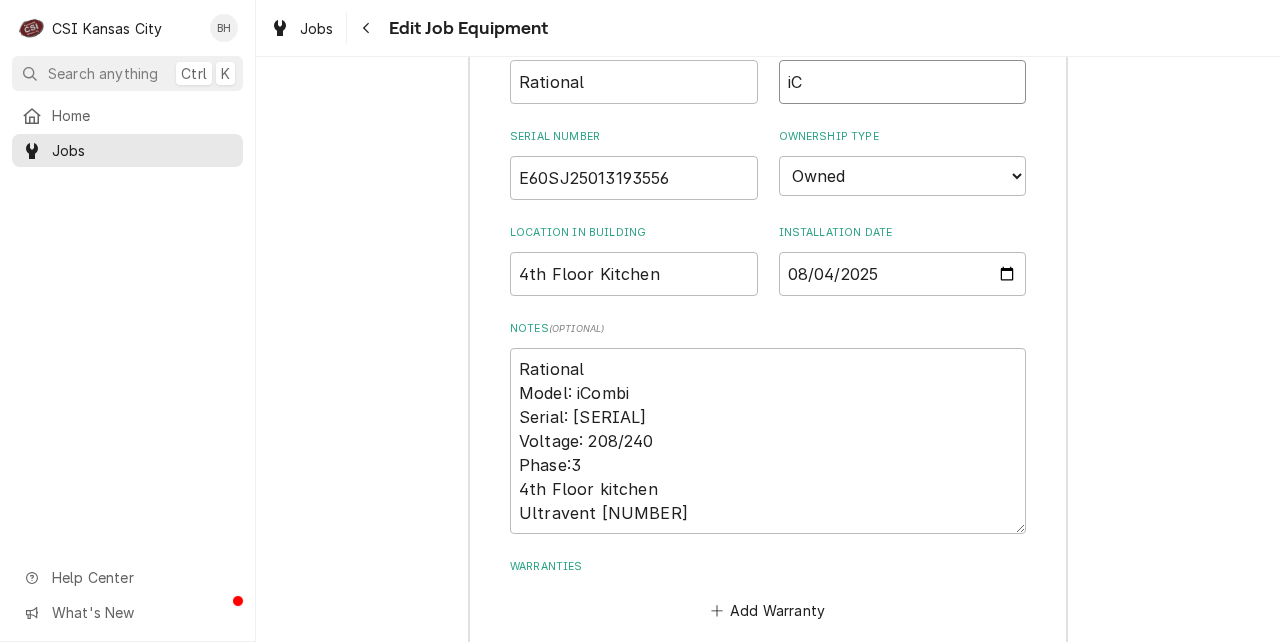 type on "iCp" 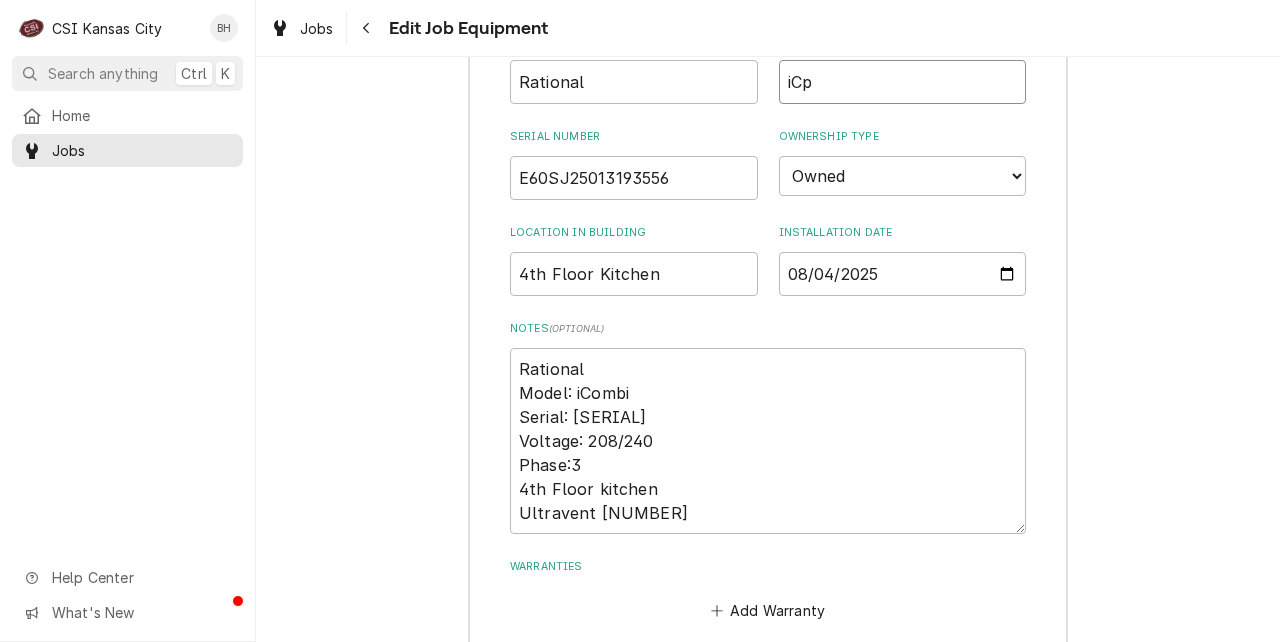 type on "x" 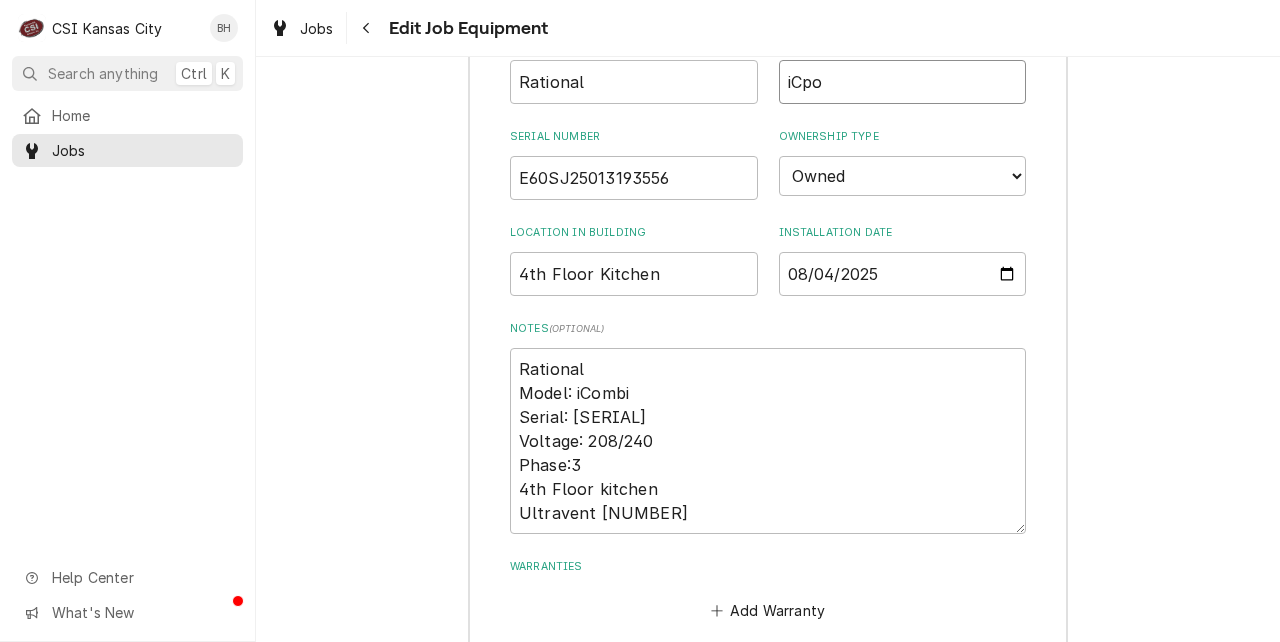 type on "x" 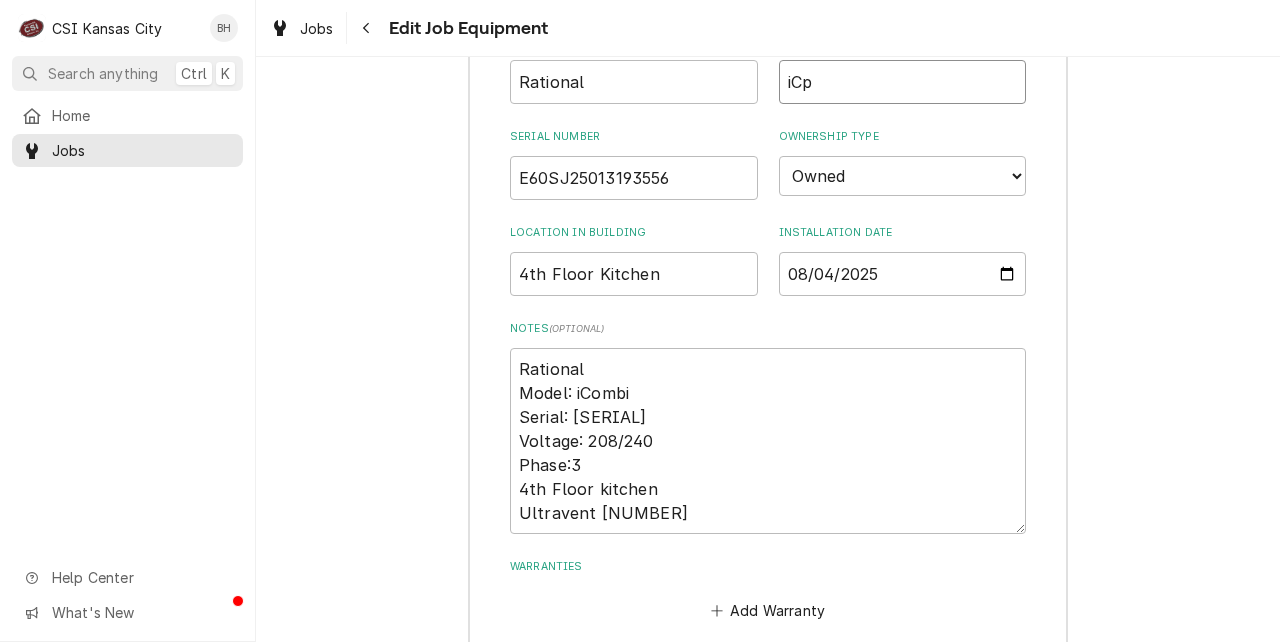 type on "x" 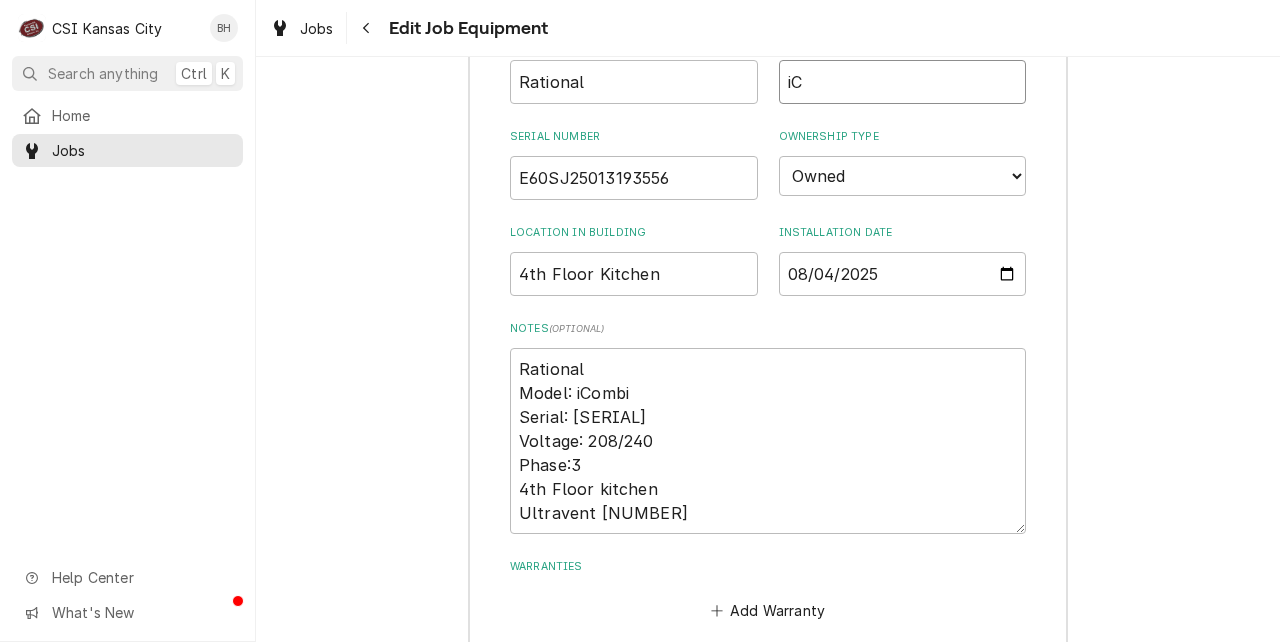 type on "x" 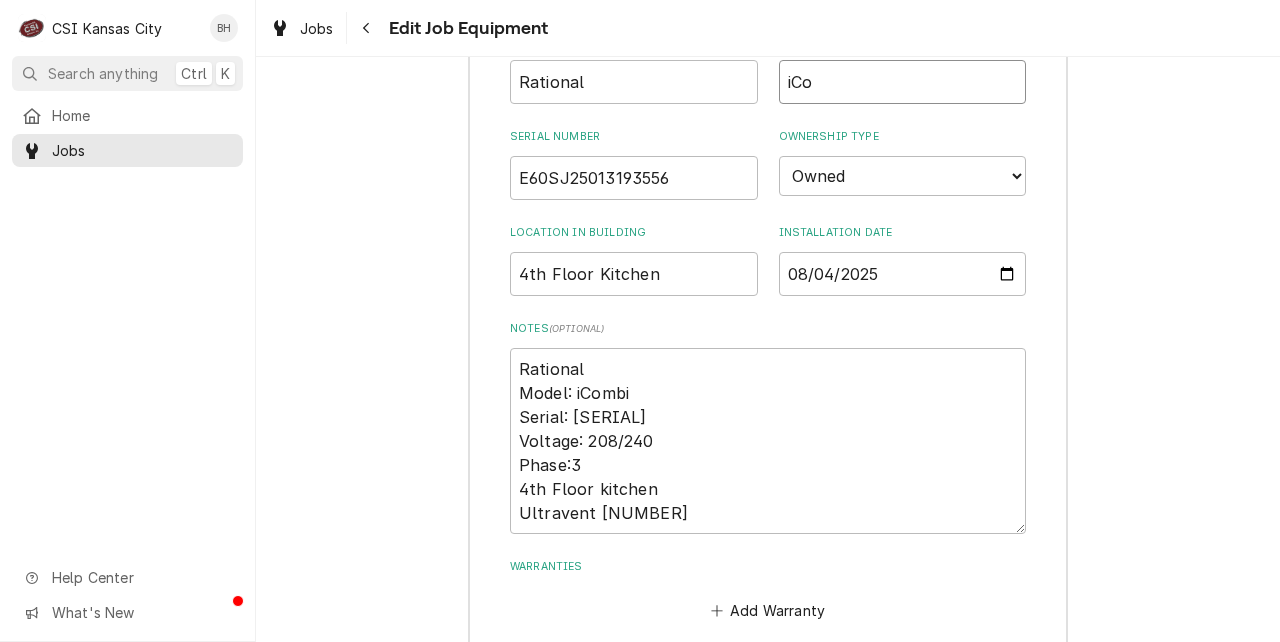 type on "x" 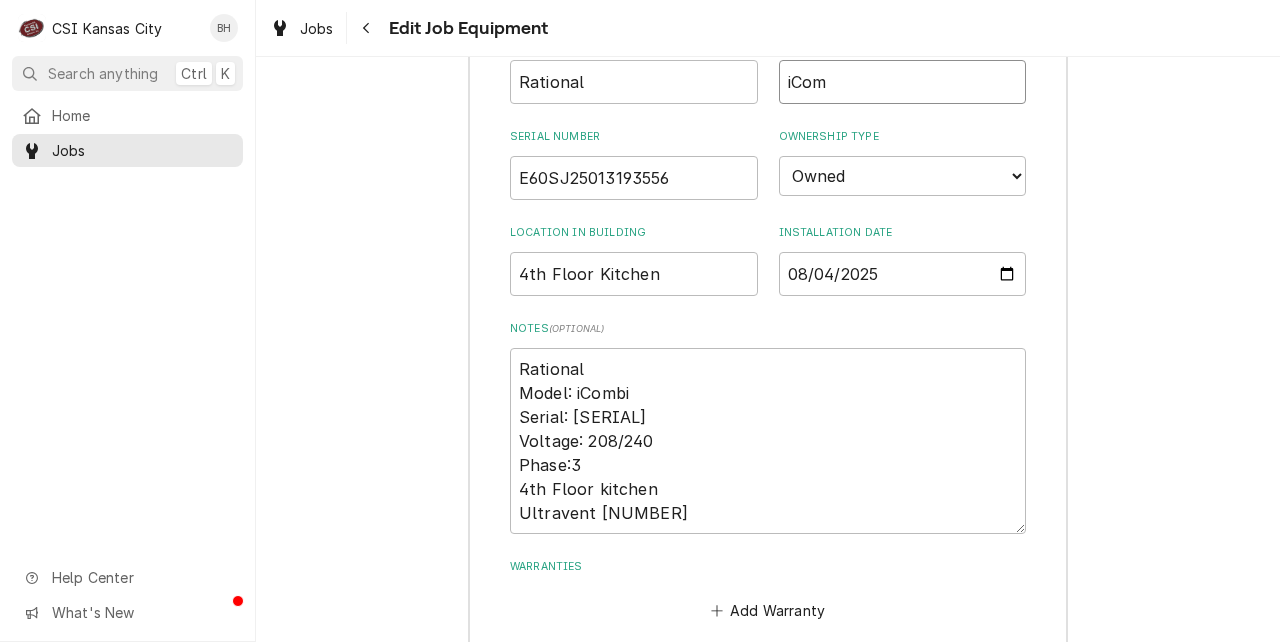 type on "x" 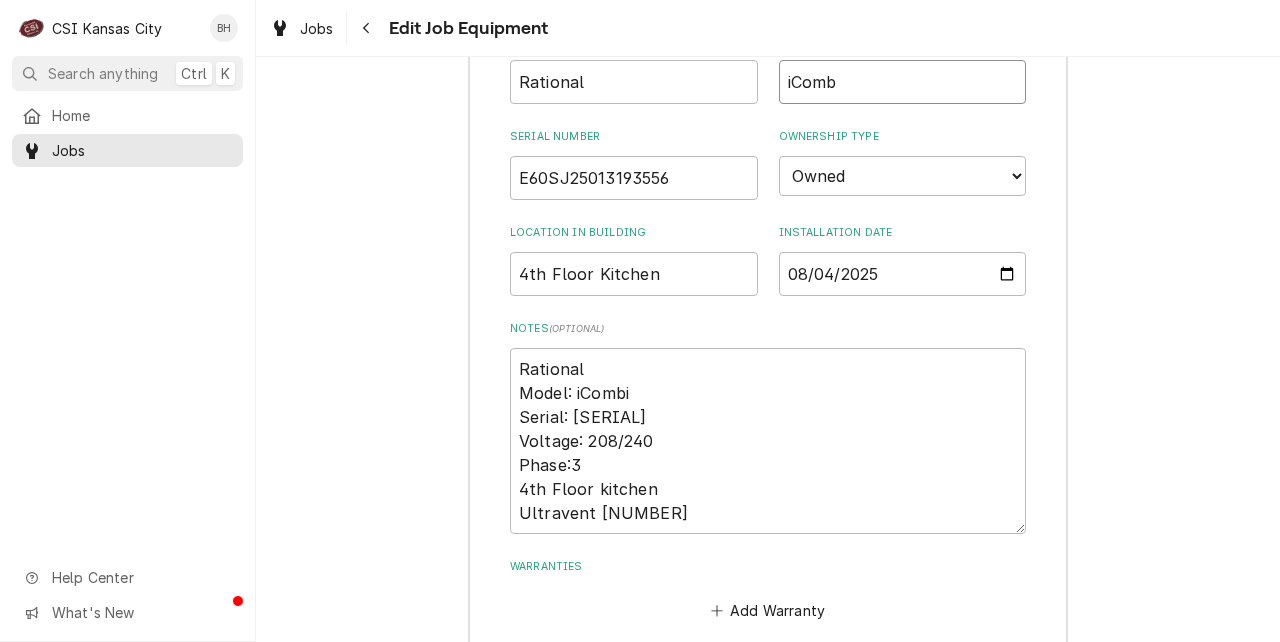 type on "iCombi" 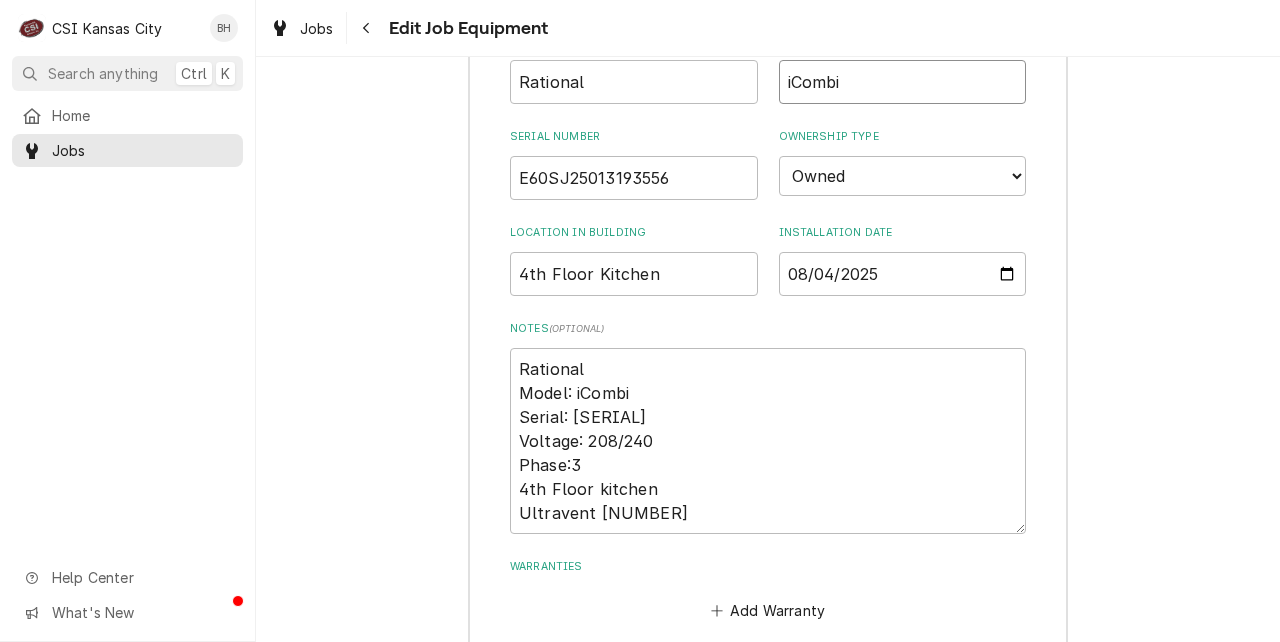 type on "x" 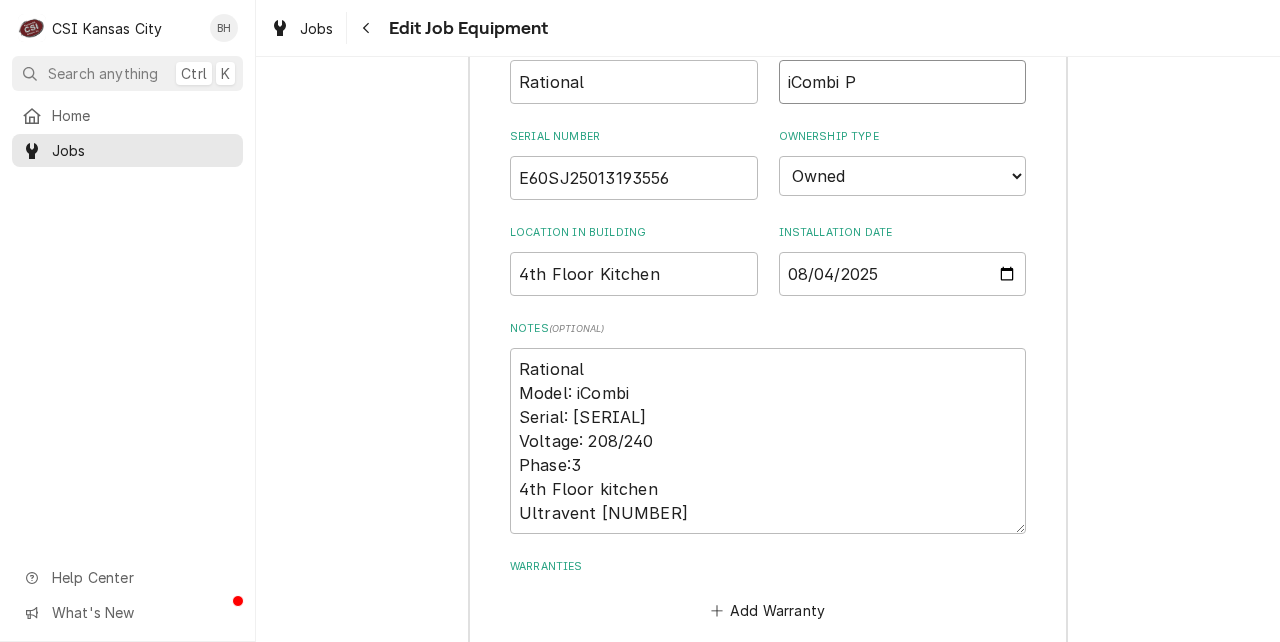 type on "x" 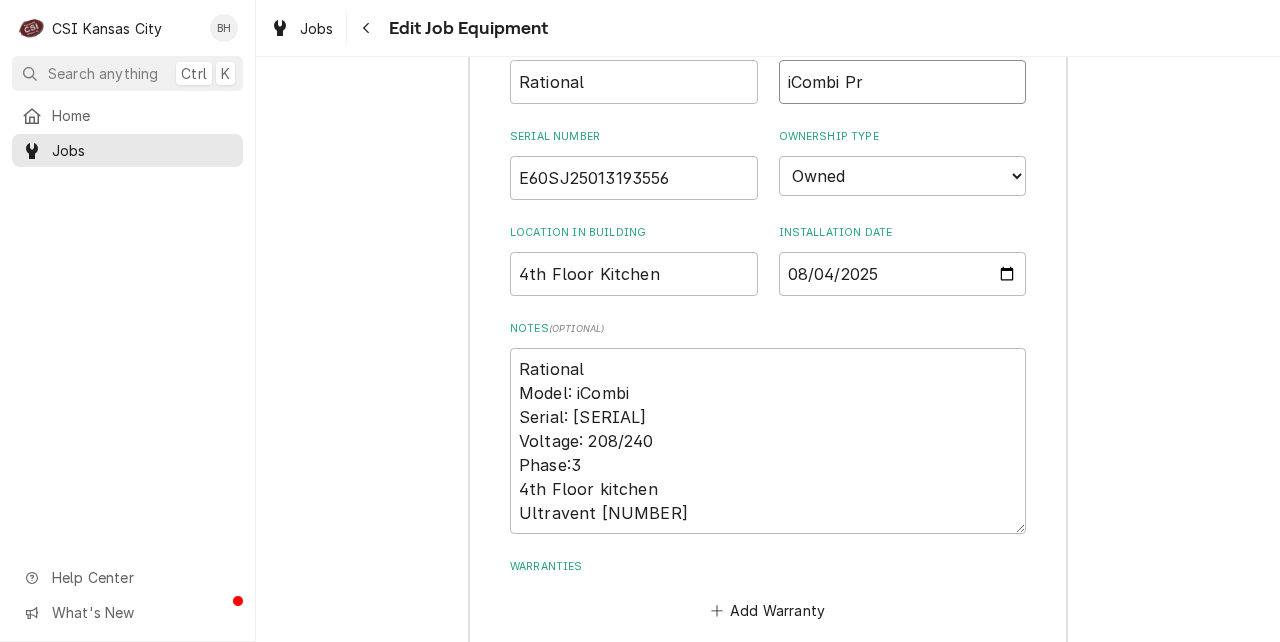 type on "iCombi Pro" 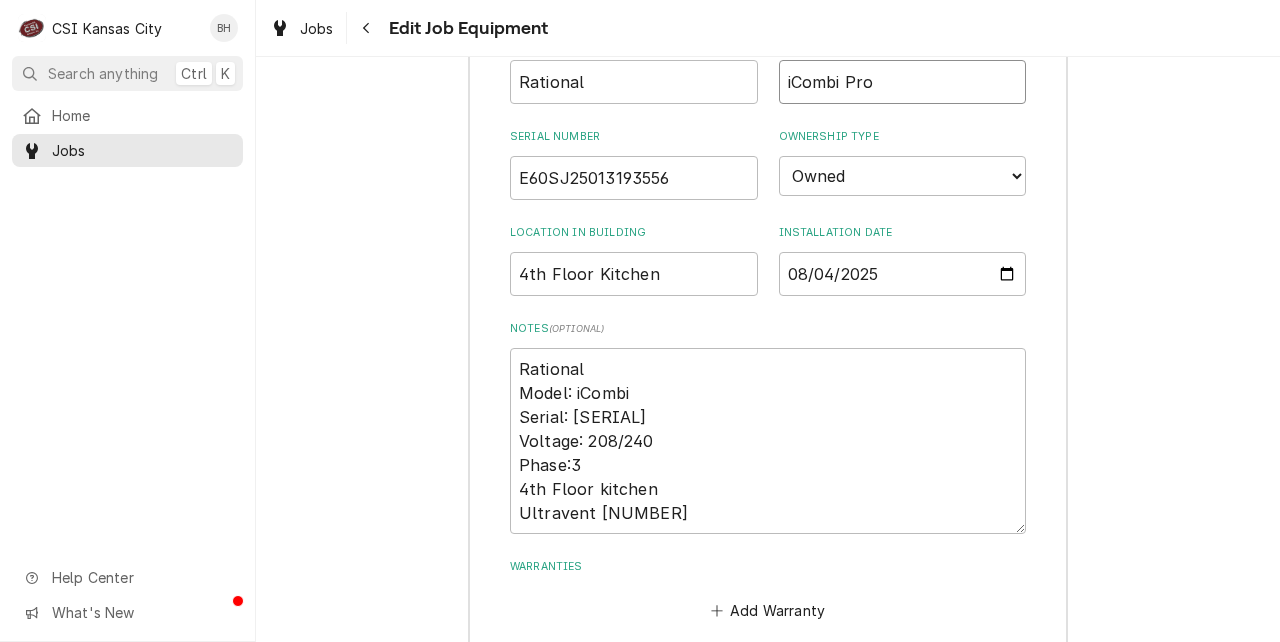 type on "x" 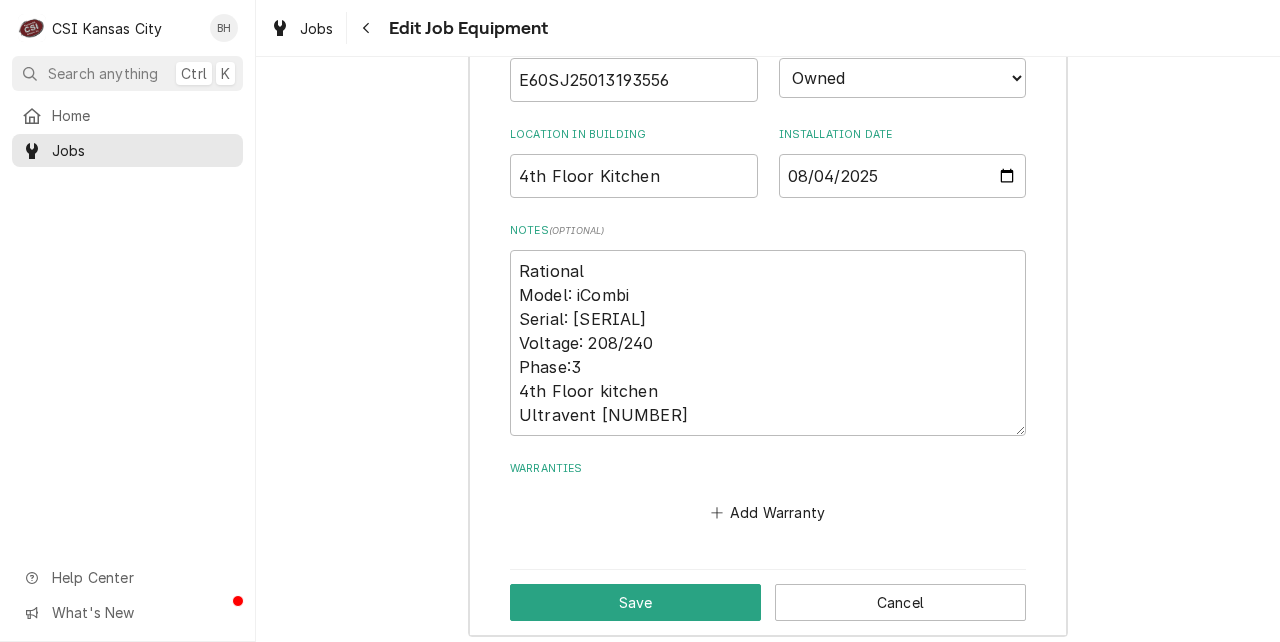 scroll, scrollTop: 1195, scrollLeft: 0, axis: vertical 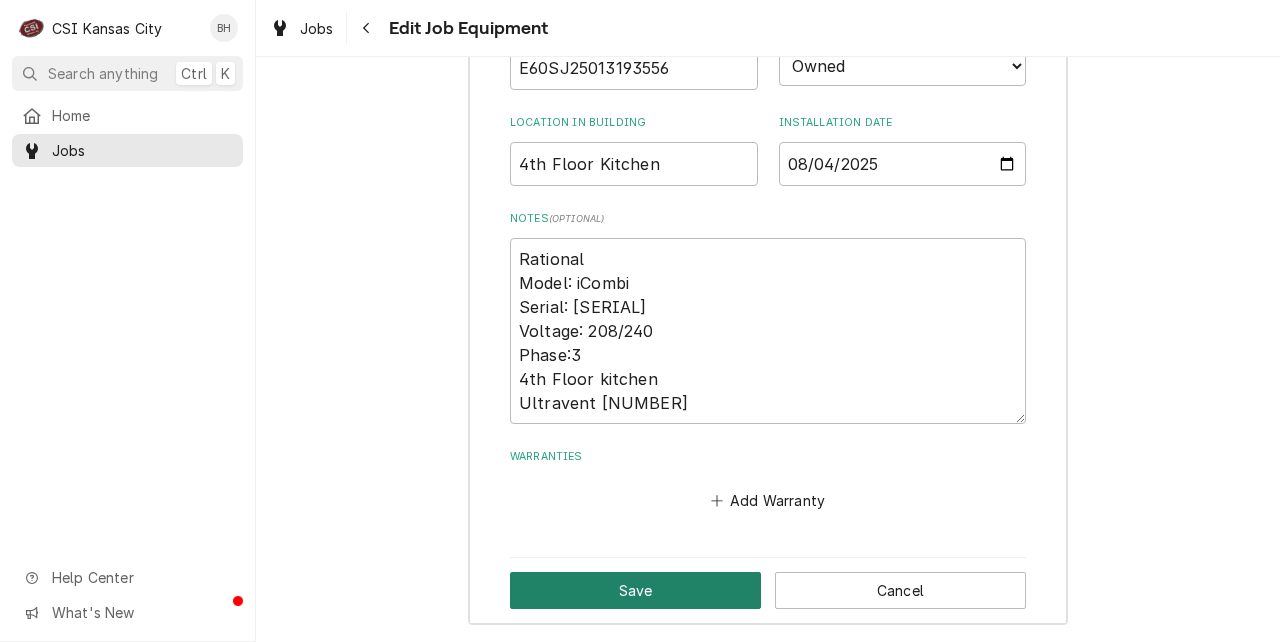 type on "iCombi Pro" 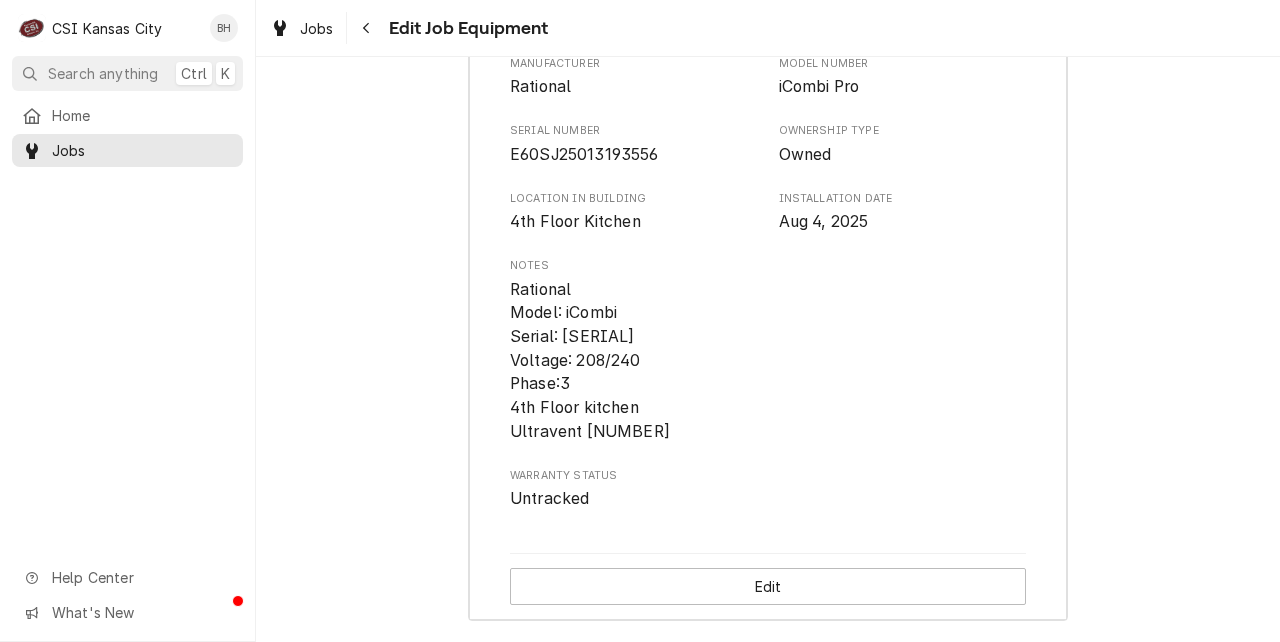 scroll, scrollTop: 829, scrollLeft: 0, axis: vertical 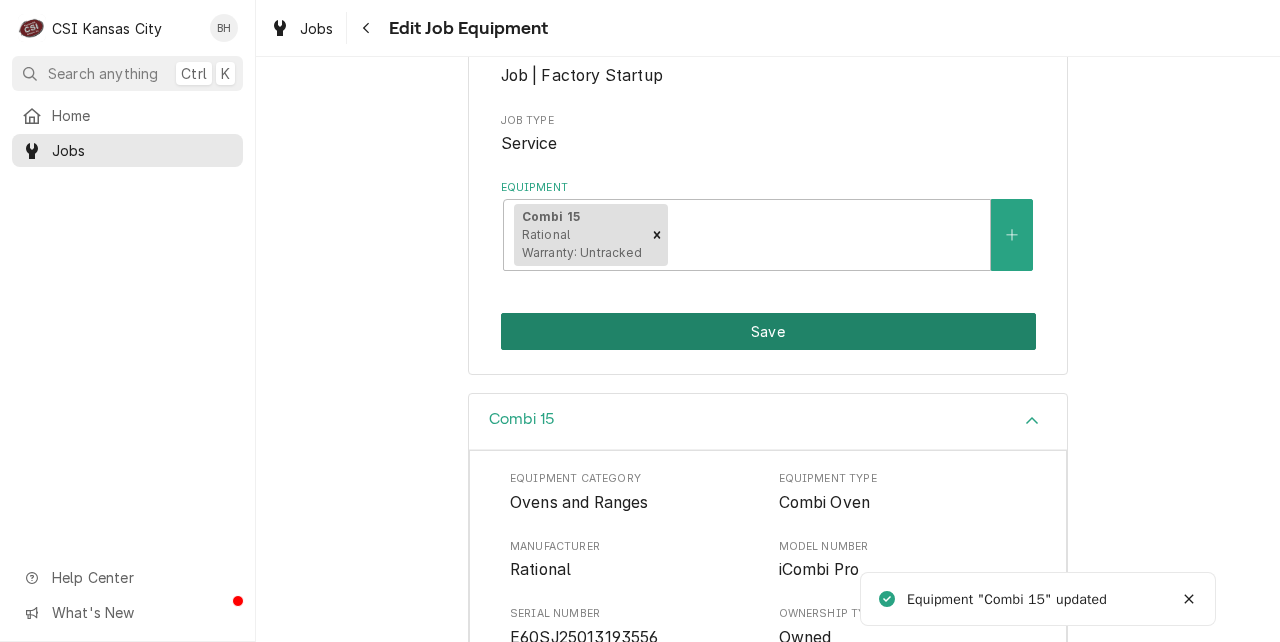click on "Save" at bounding box center (768, 331) 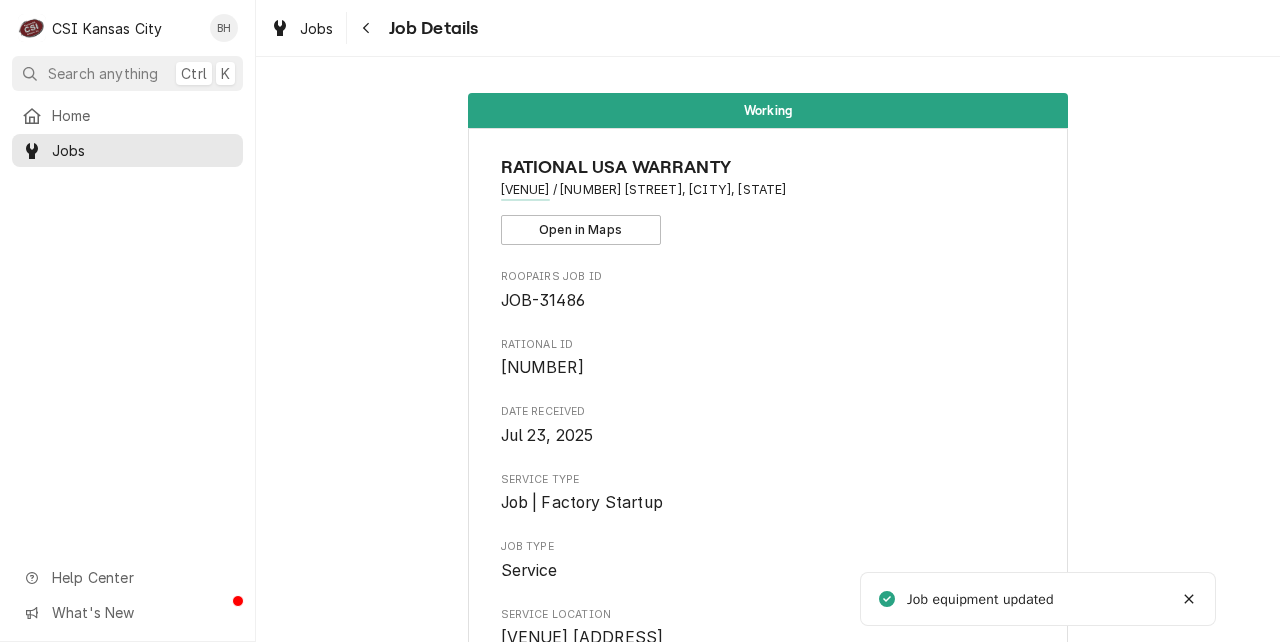 scroll, scrollTop: 0, scrollLeft: 0, axis: both 